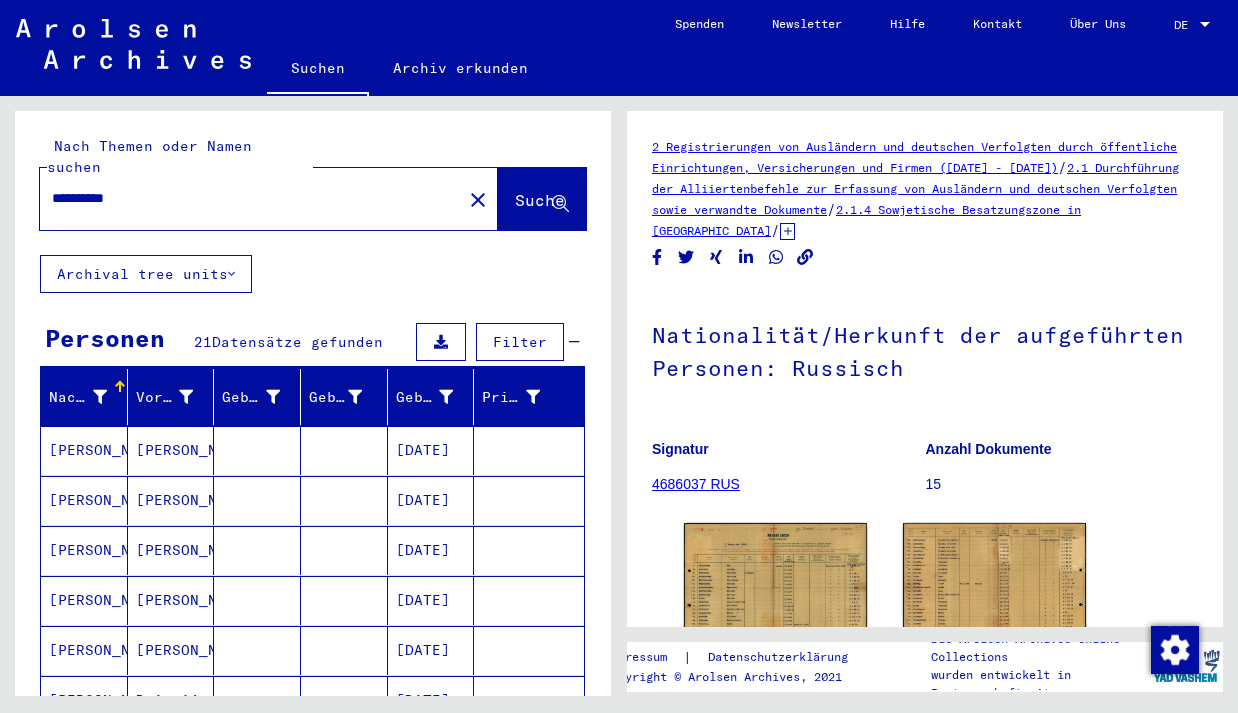 scroll, scrollTop: 0, scrollLeft: 0, axis: both 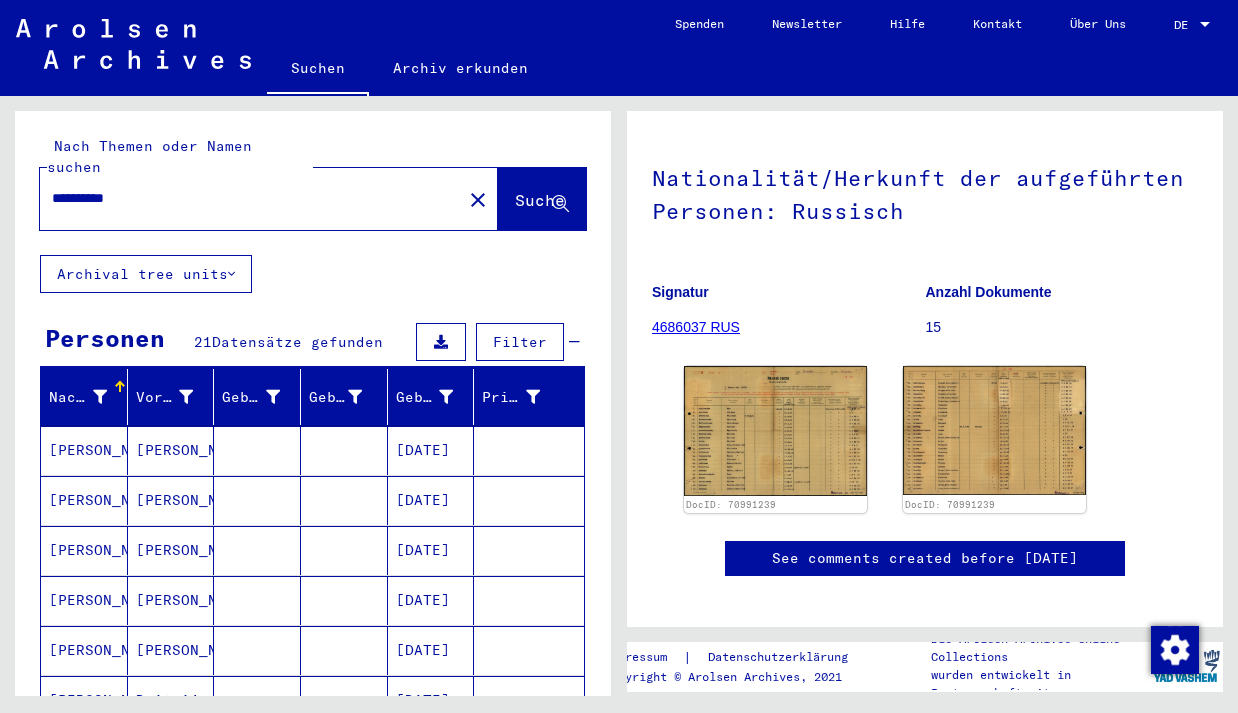 click on "*********" at bounding box center [251, 198] 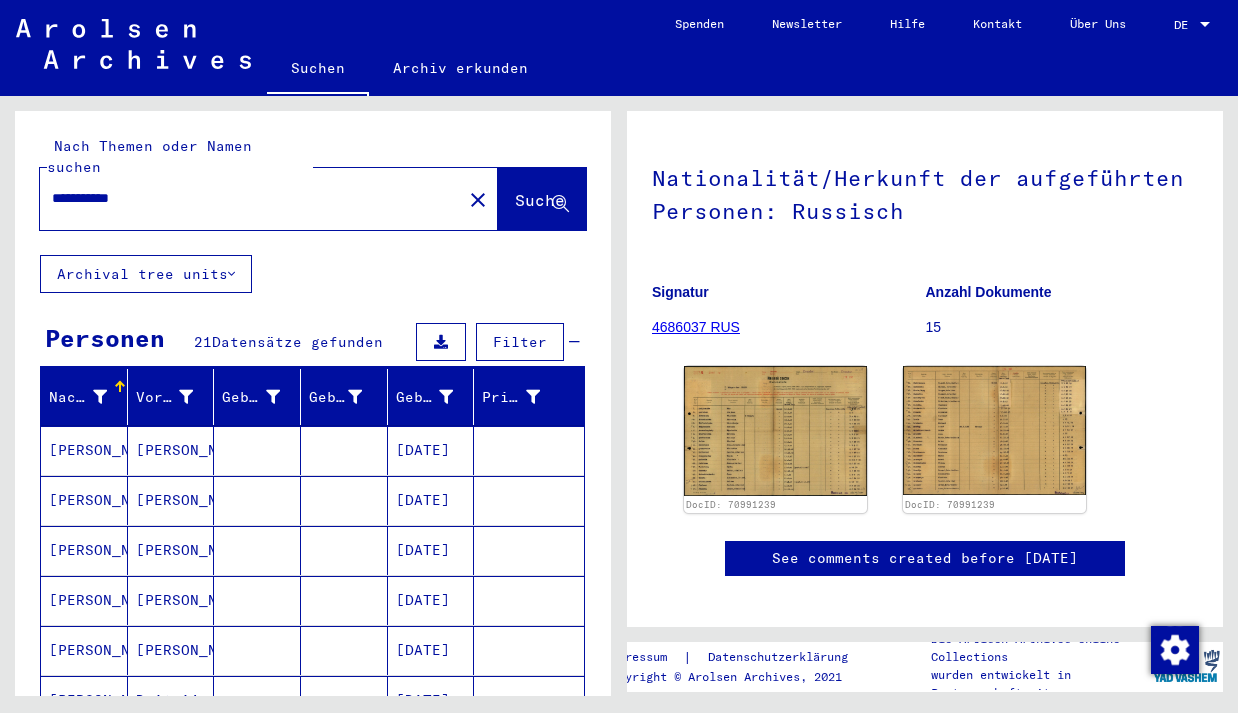 click on "**********" at bounding box center [251, 198] 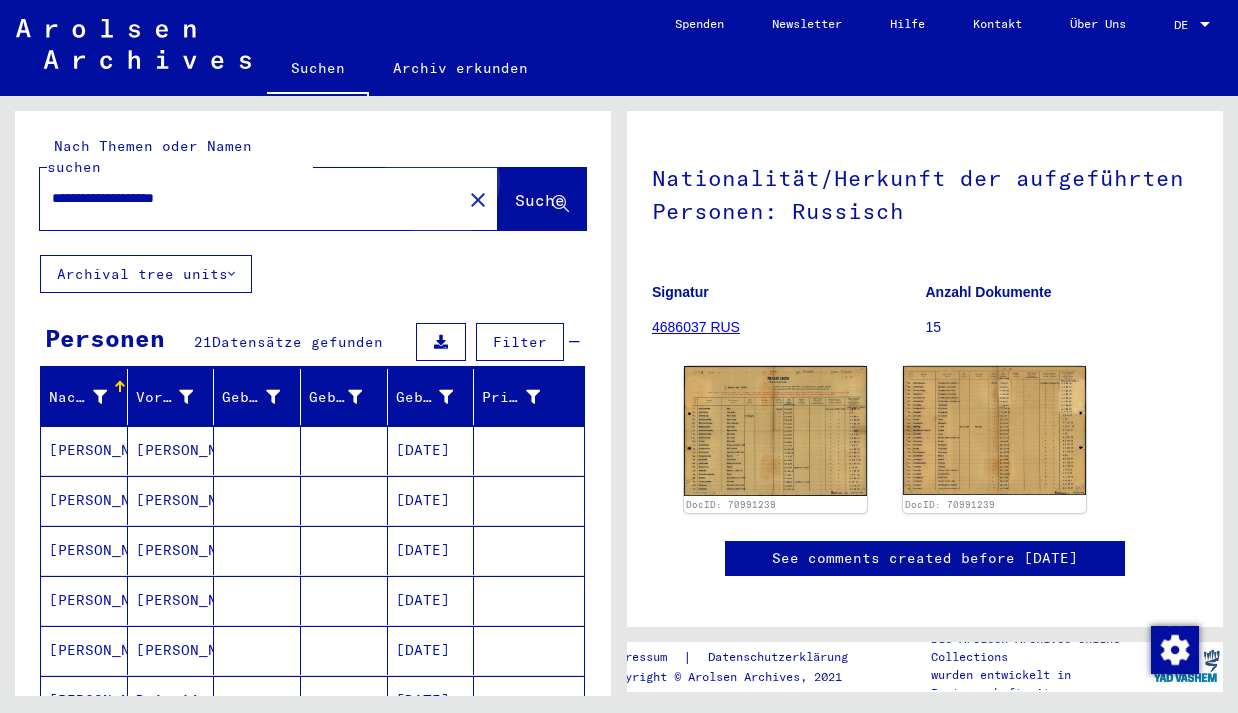 click on "Suche" 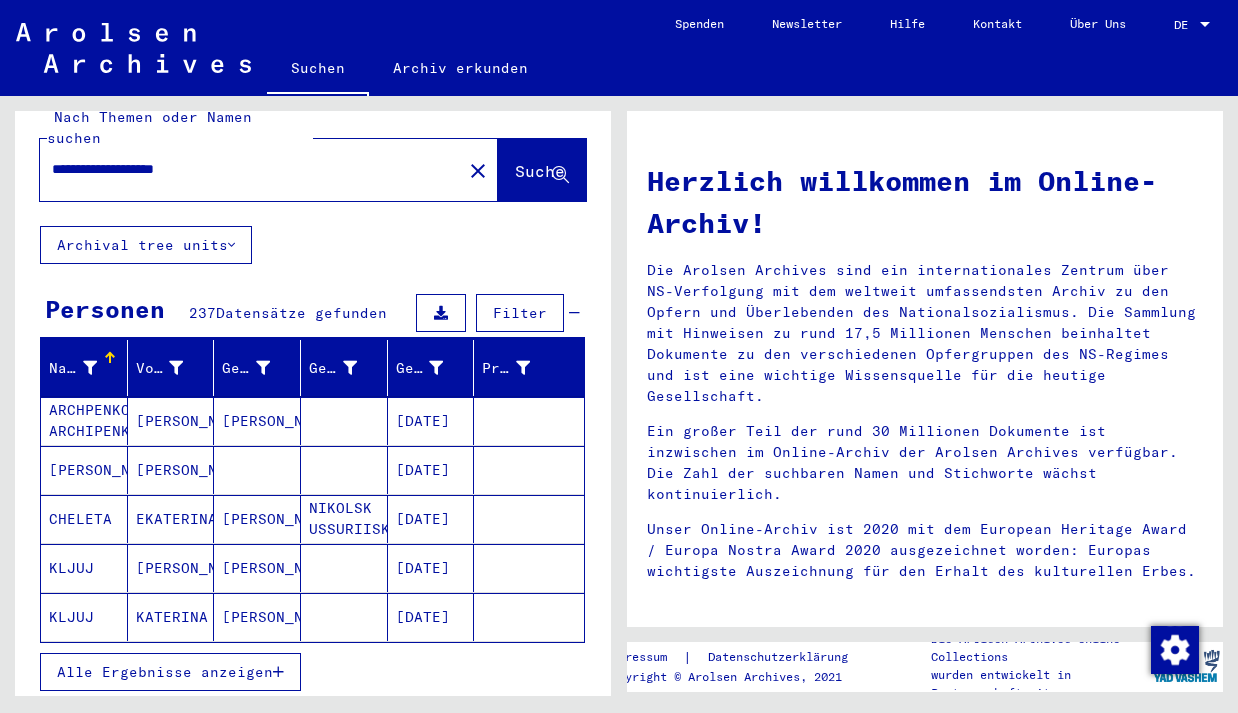 scroll, scrollTop: 36, scrollLeft: 0, axis: vertical 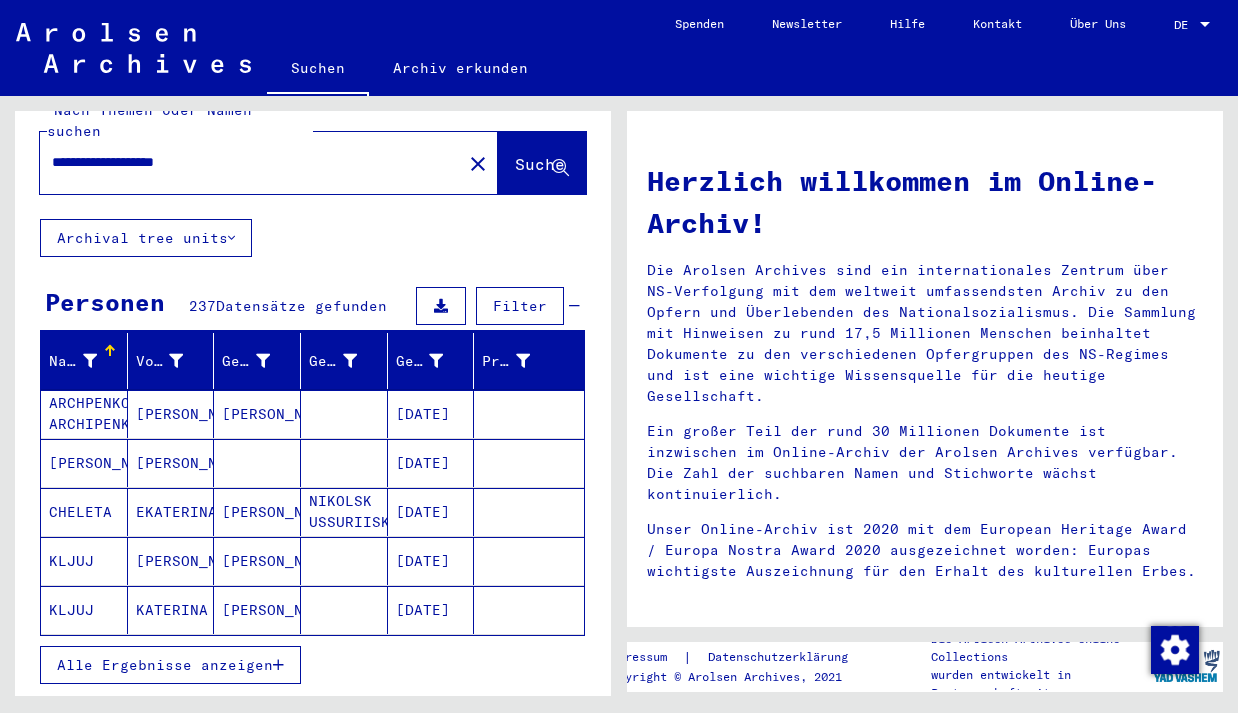 click on "[PERSON_NAME]" at bounding box center (257, 561) 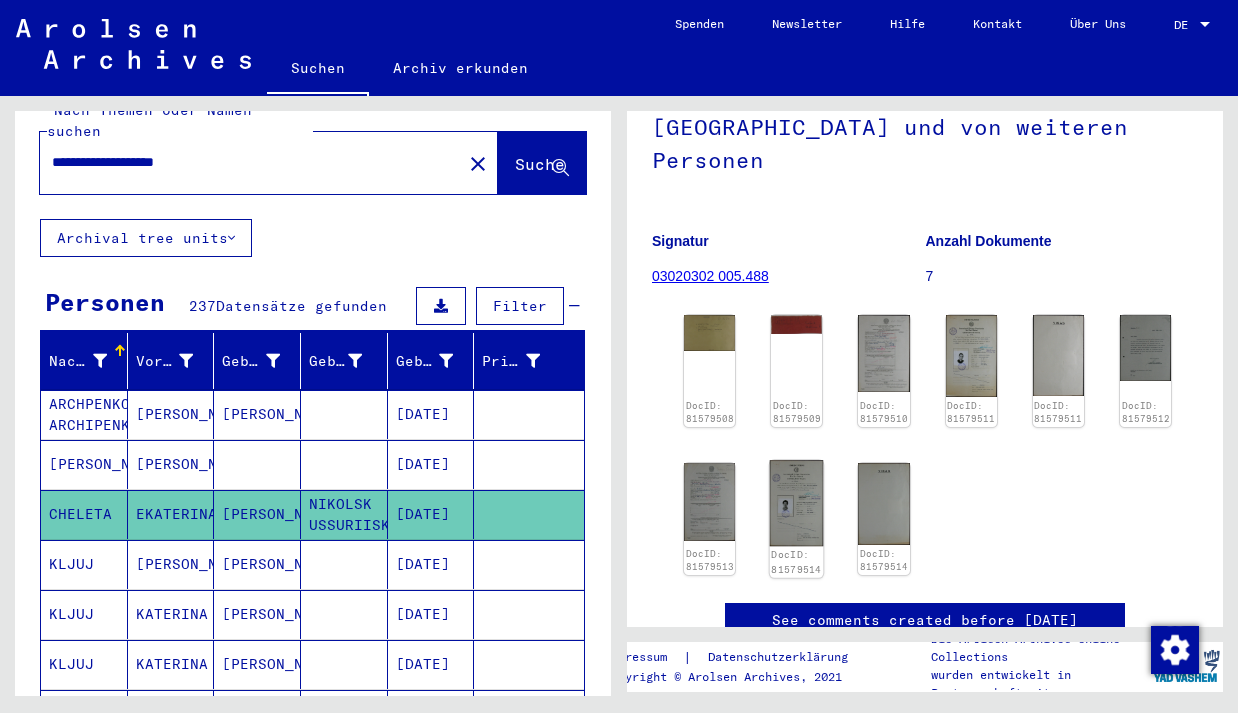 scroll, scrollTop: 264, scrollLeft: 0, axis: vertical 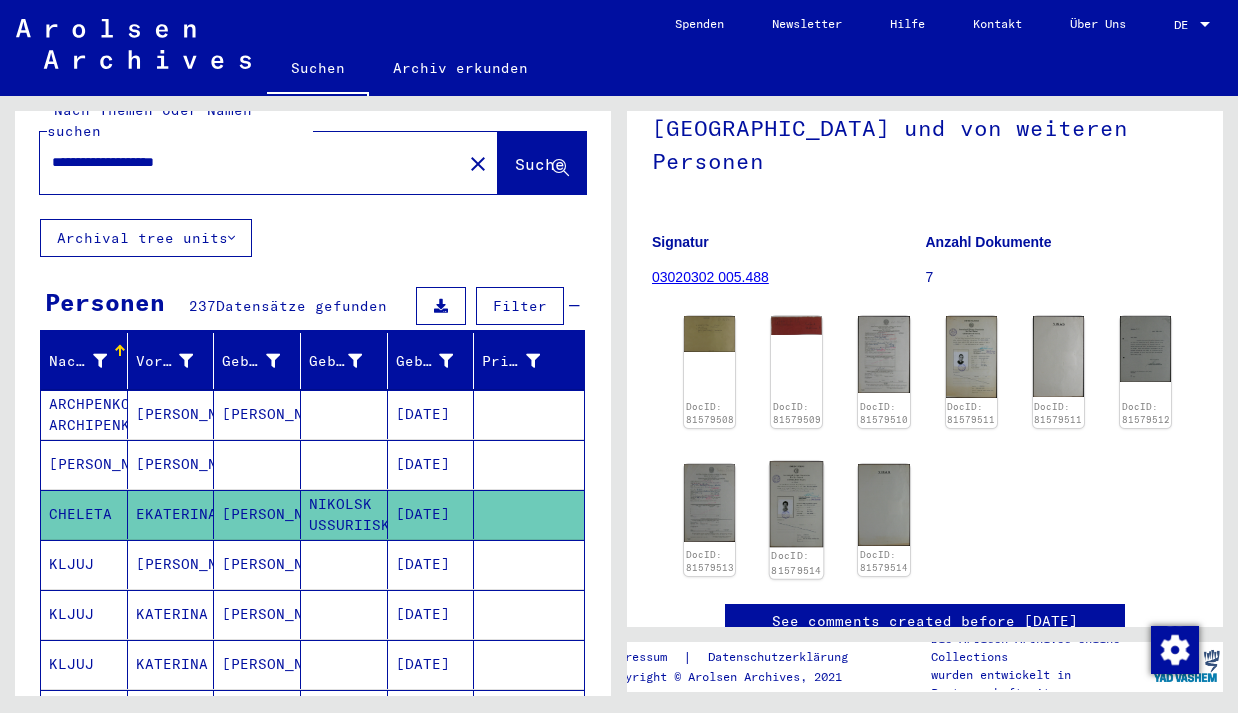 click 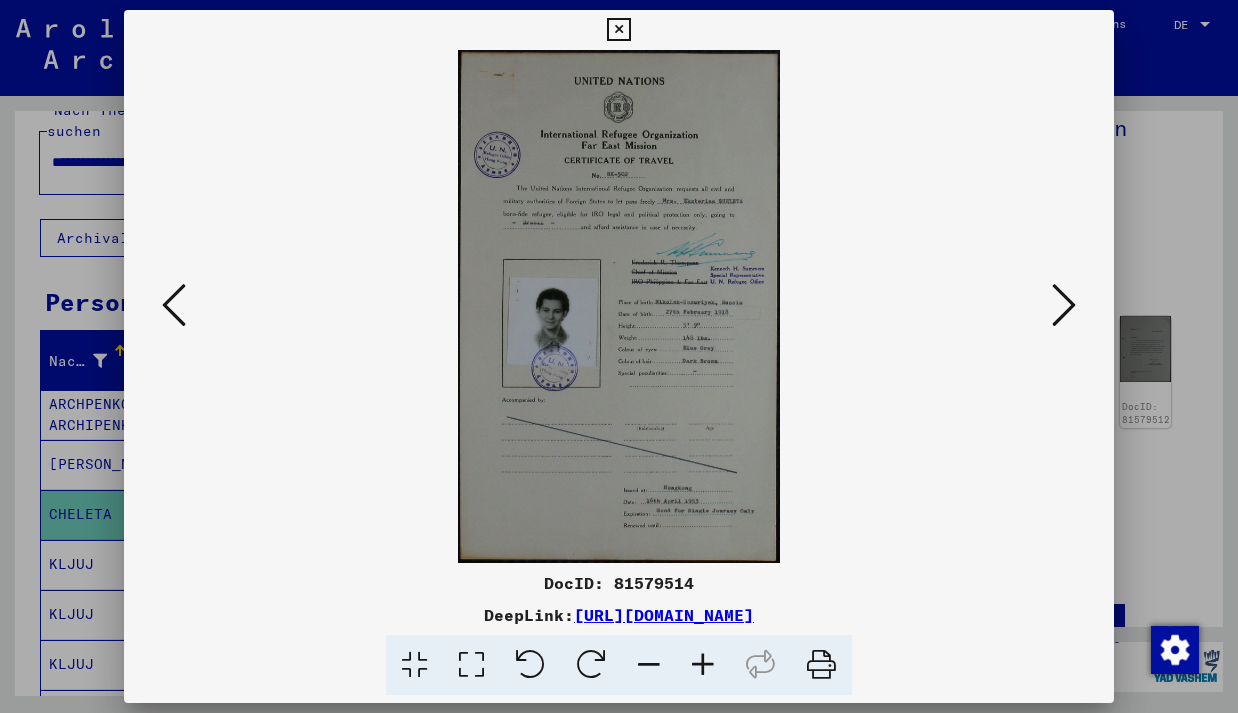 scroll, scrollTop: 0, scrollLeft: 0, axis: both 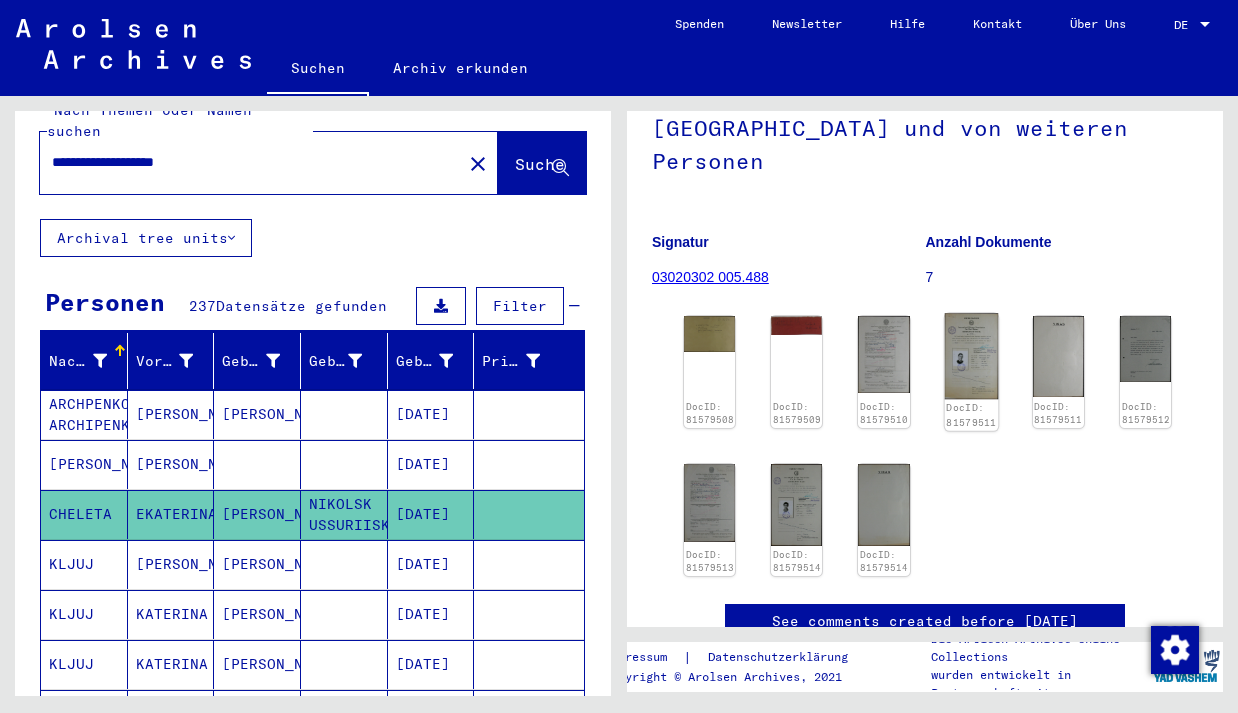 click 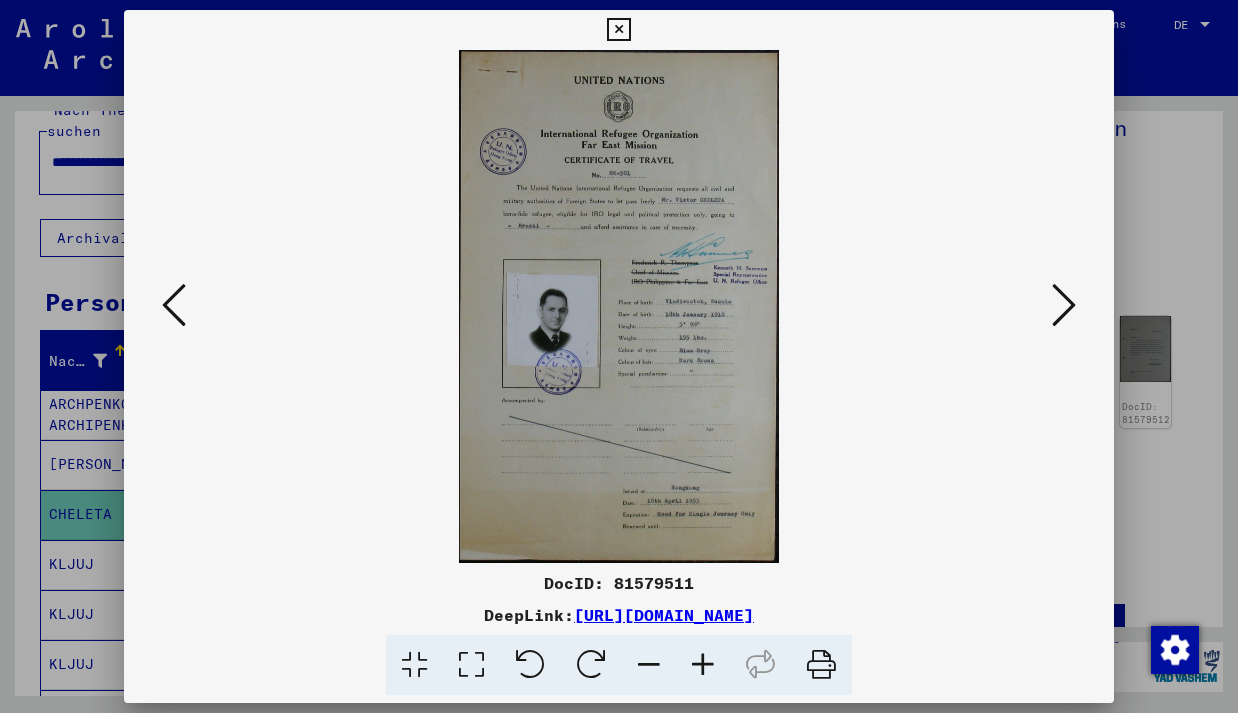 click at bounding box center [618, 30] 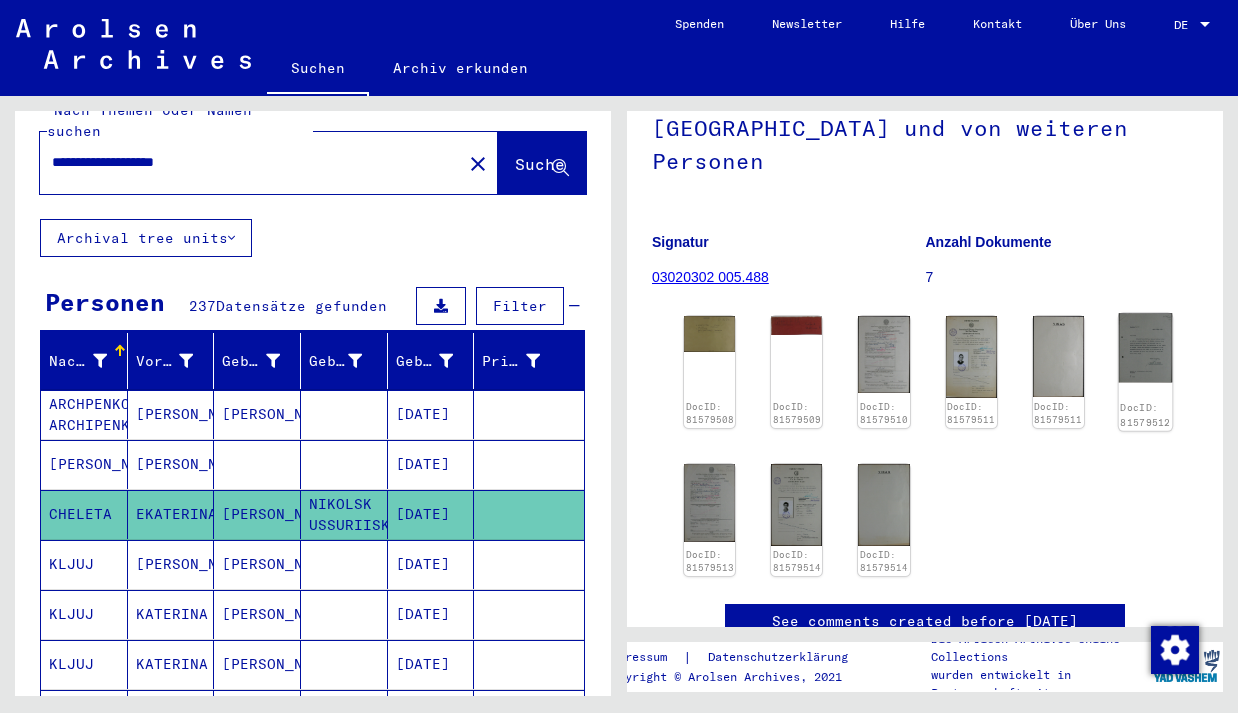 click 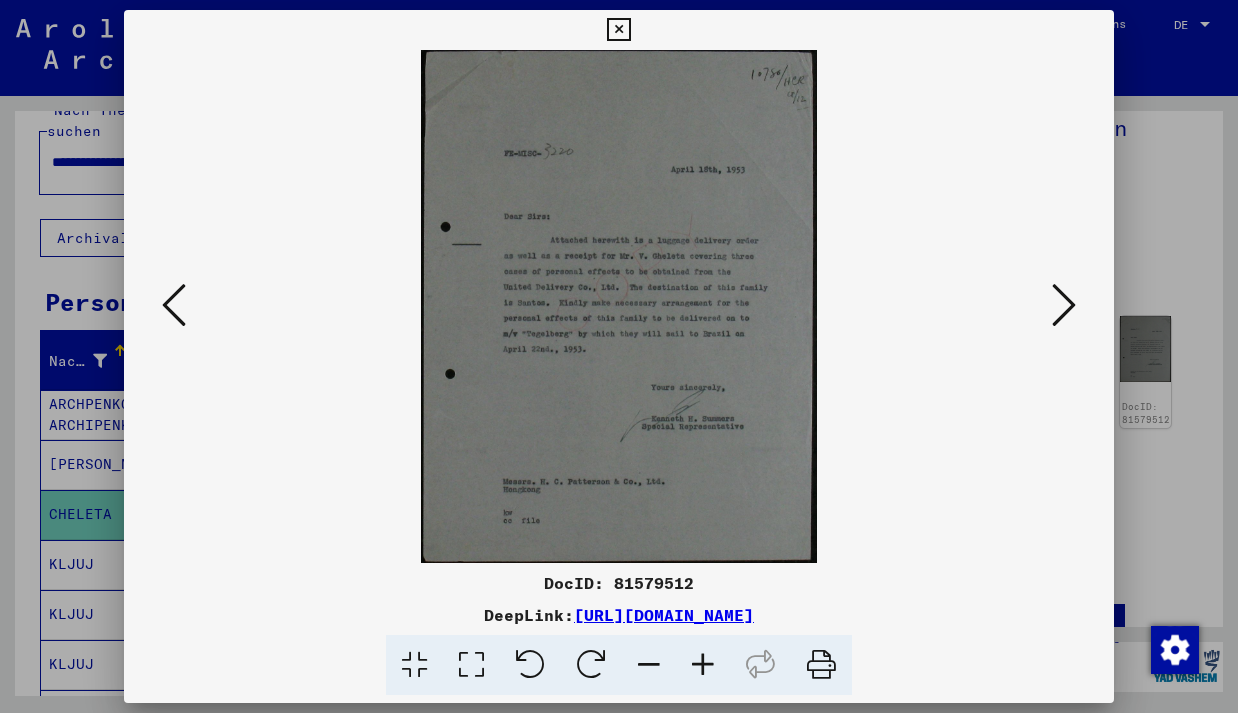 click at bounding box center [618, 30] 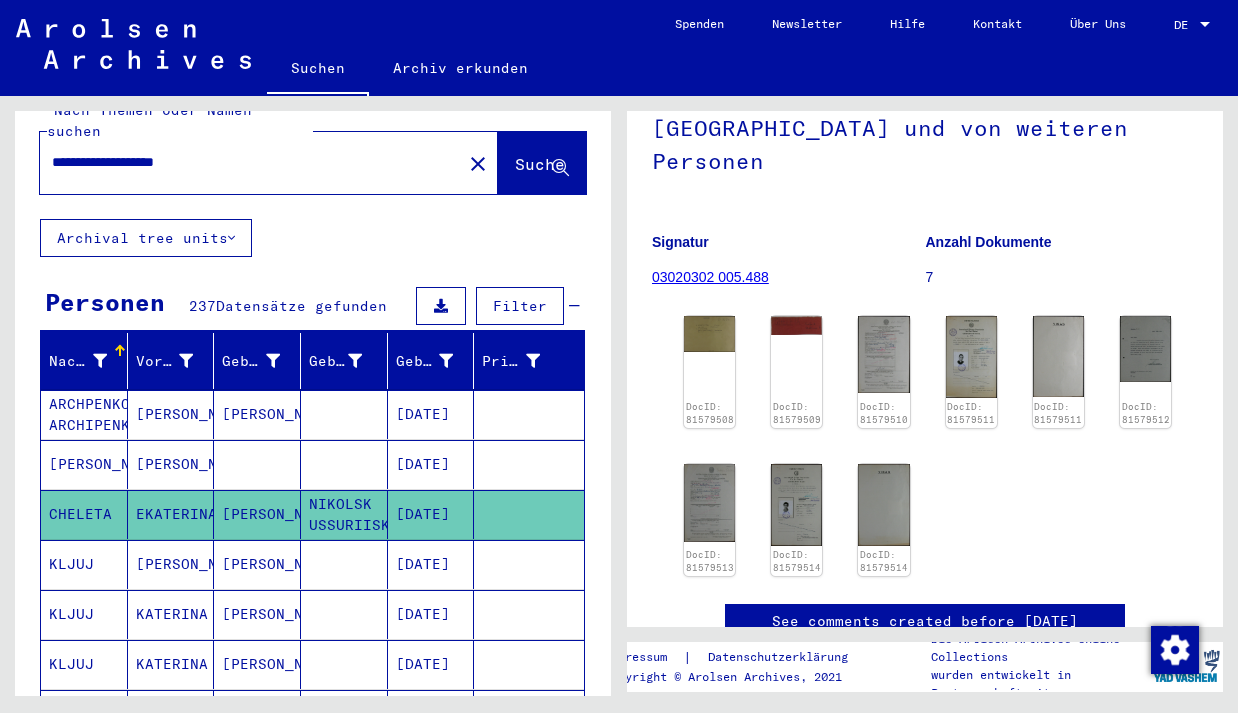 click at bounding box center (344, 514) 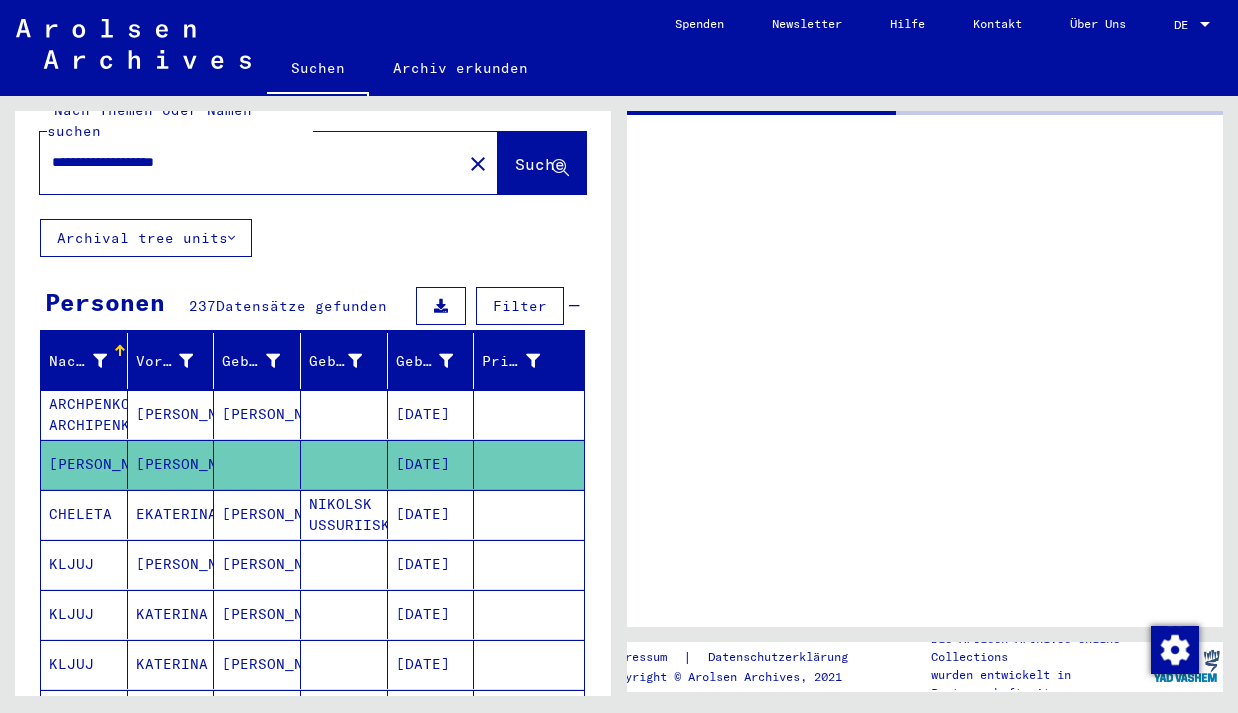 scroll, scrollTop: 0, scrollLeft: 0, axis: both 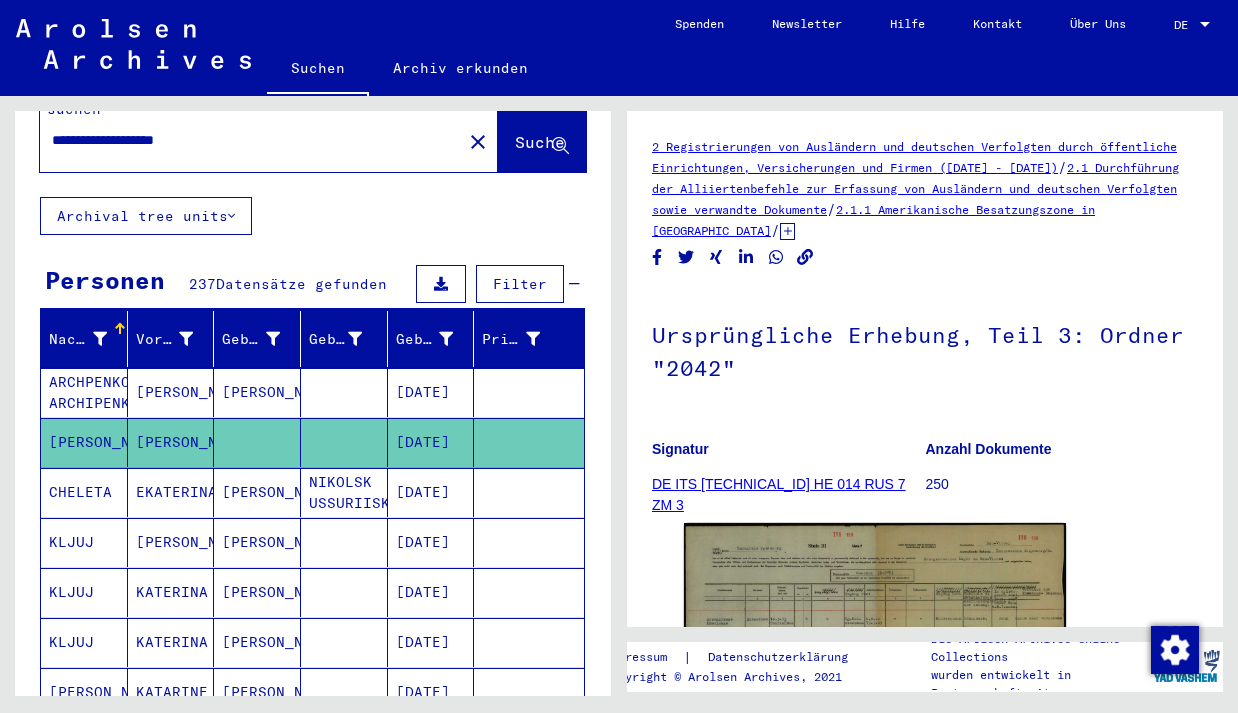 click on "[PERSON_NAME]" at bounding box center [257, 542] 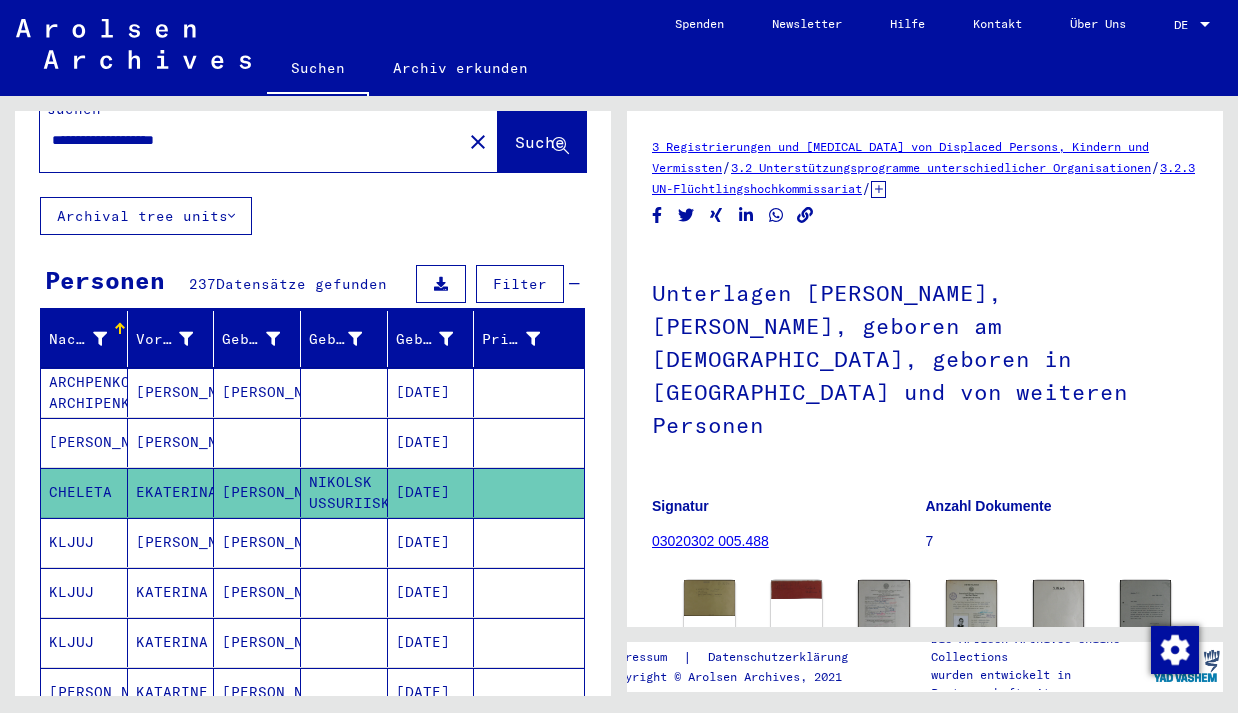 scroll, scrollTop: 0, scrollLeft: 0, axis: both 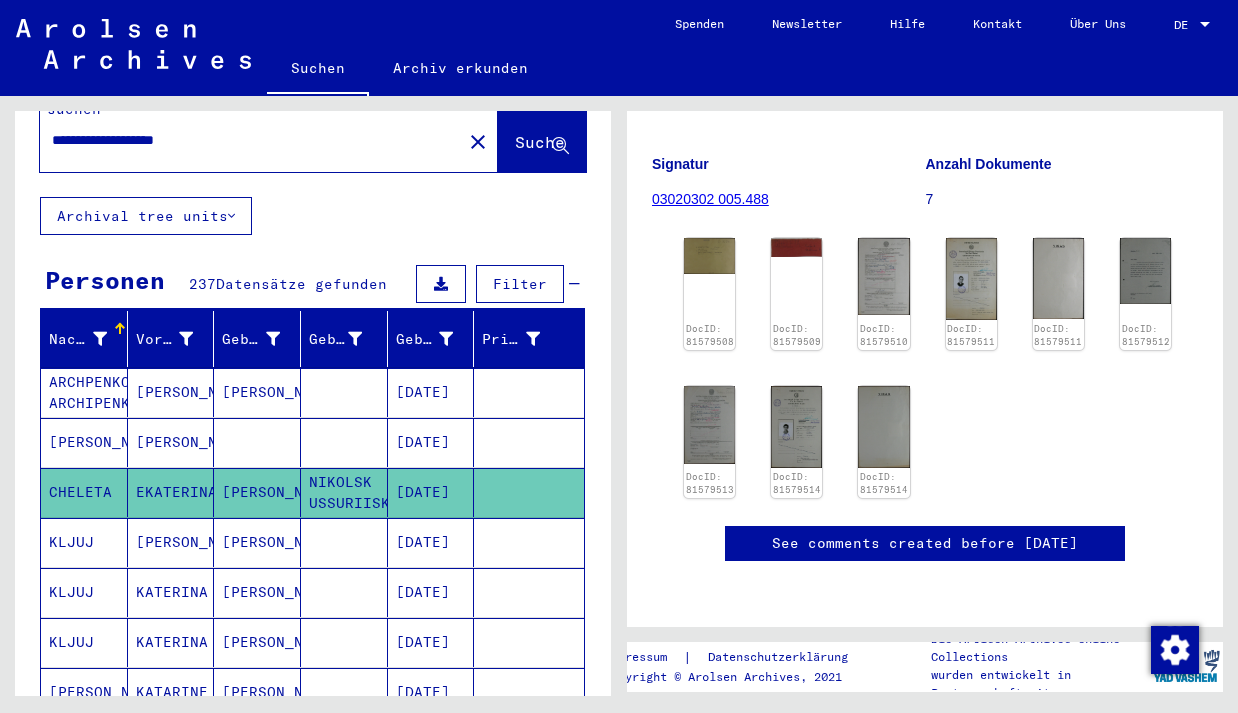 click on "[PERSON_NAME]" at bounding box center [257, 592] 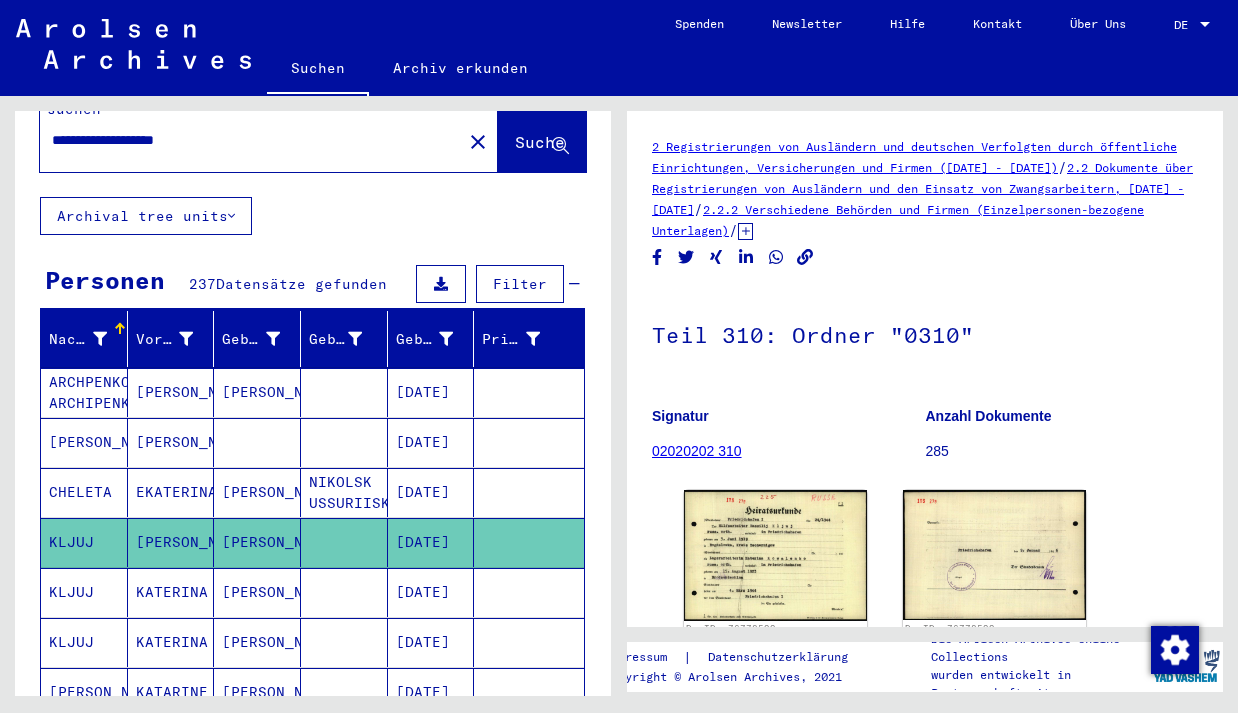 scroll, scrollTop: 0, scrollLeft: 0, axis: both 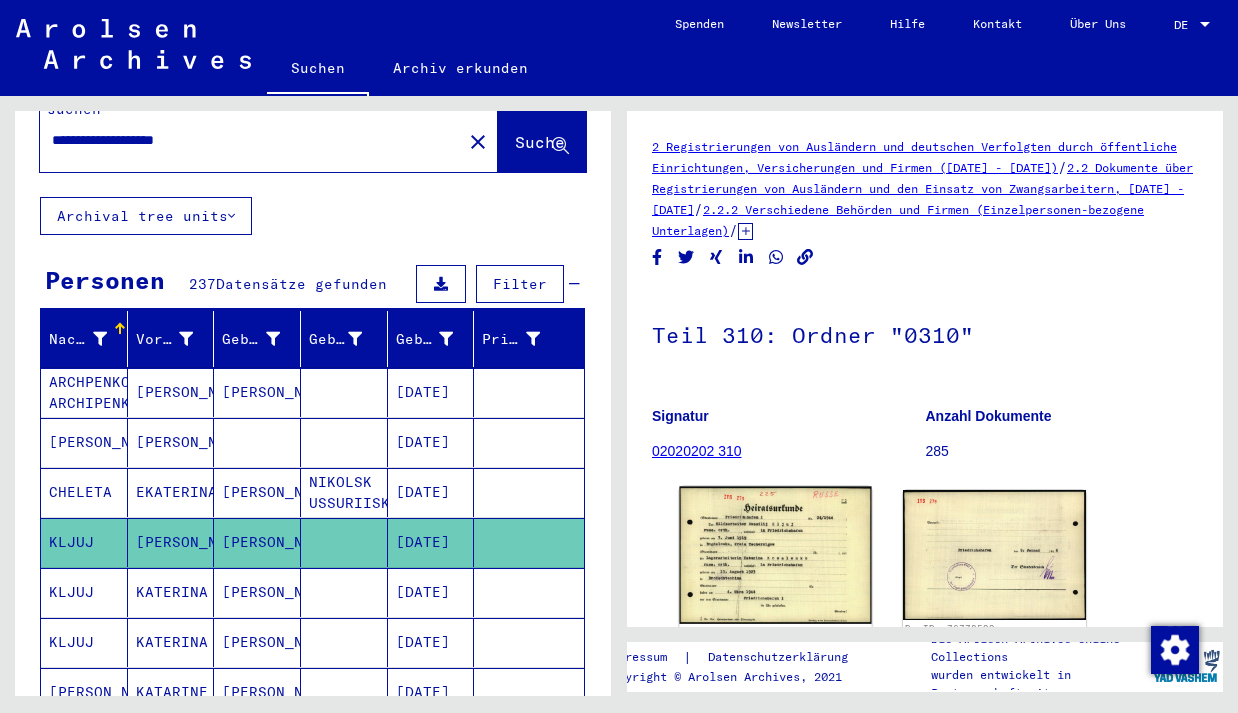 click 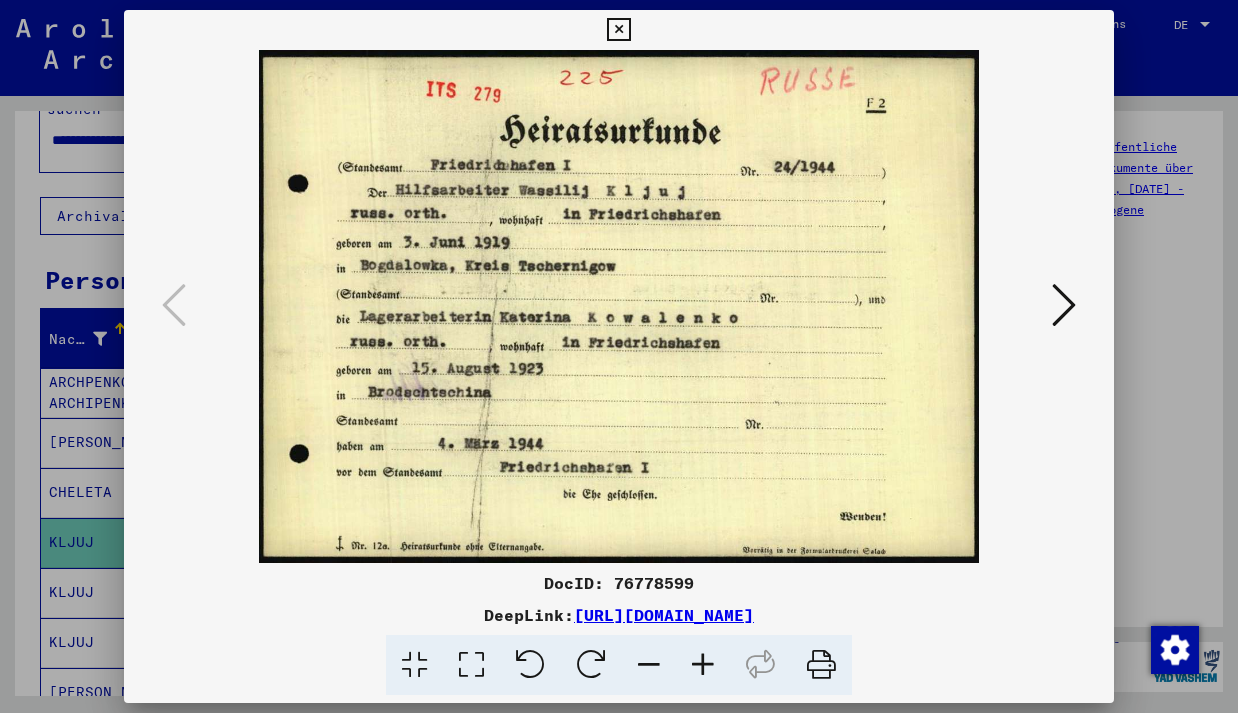 click at bounding box center [618, 30] 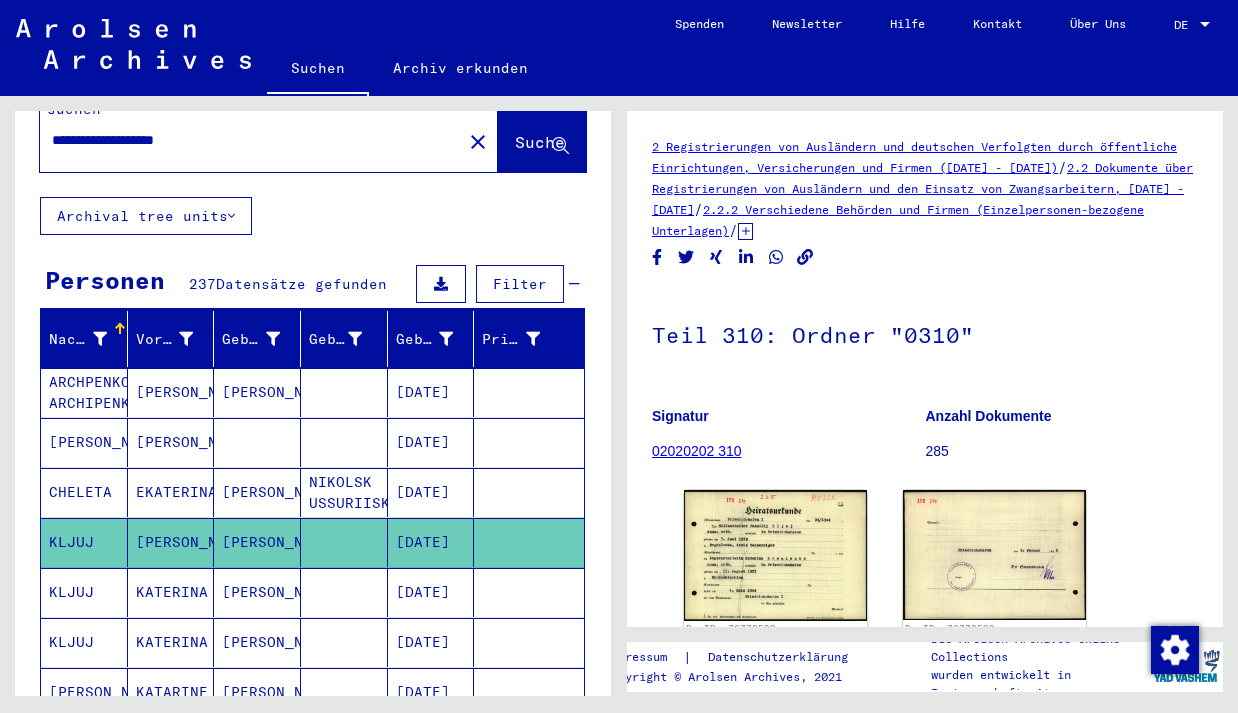 click on "[PERSON_NAME]" at bounding box center (257, 642) 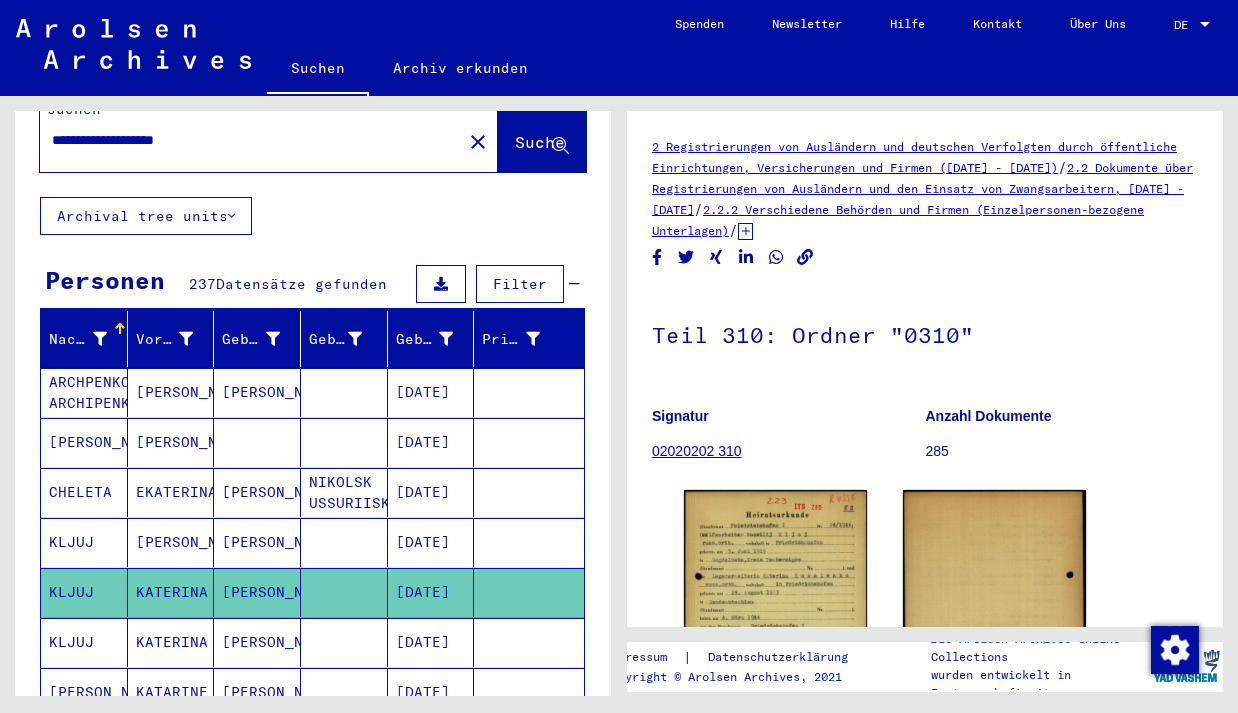 scroll, scrollTop: 0, scrollLeft: 0, axis: both 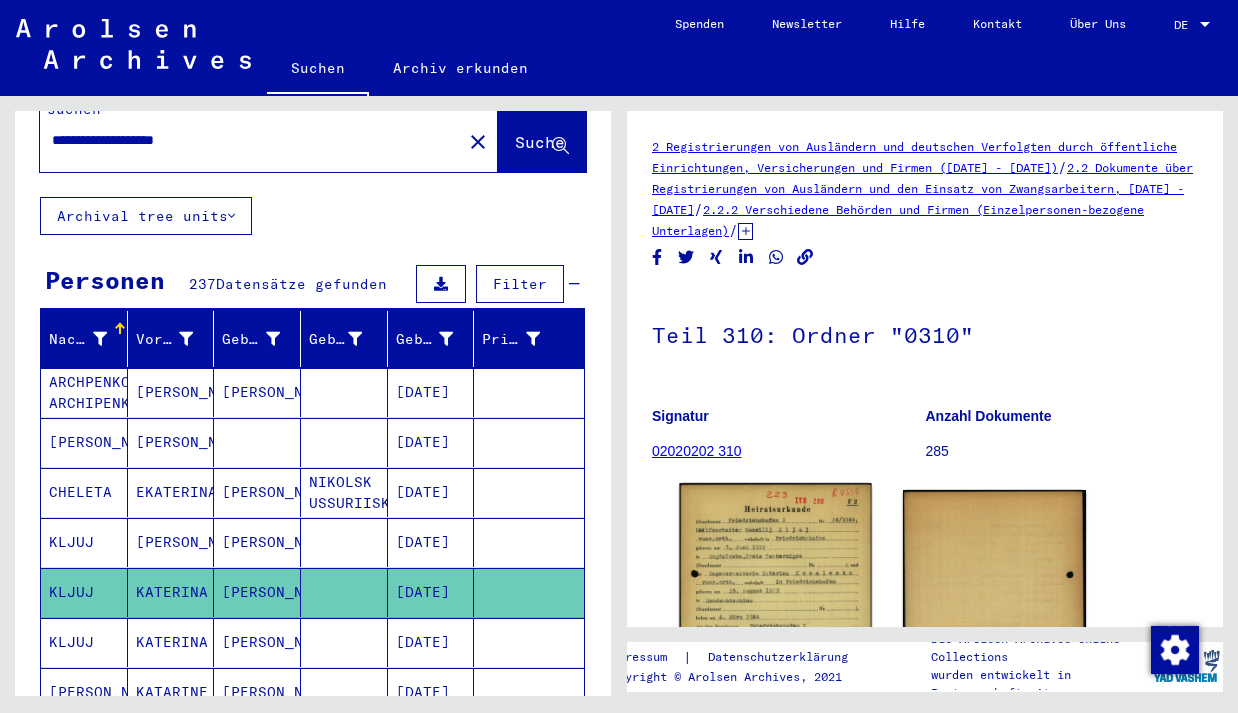 click 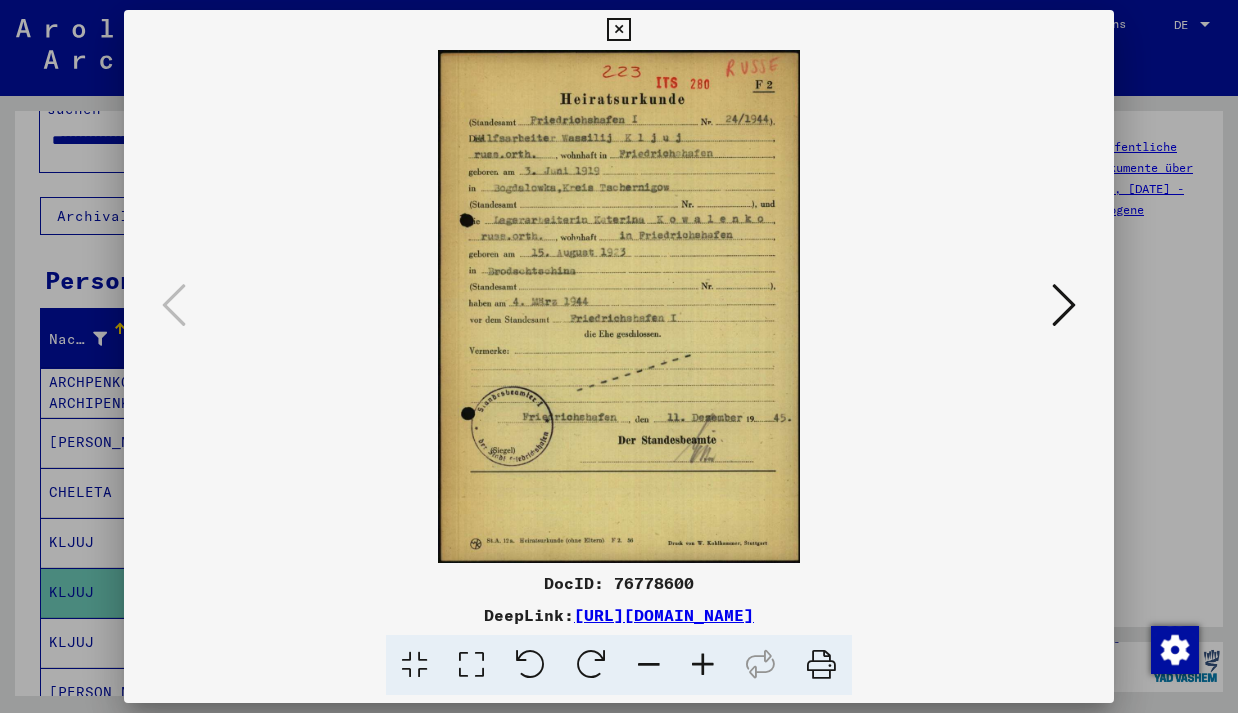 click at bounding box center (619, 306) 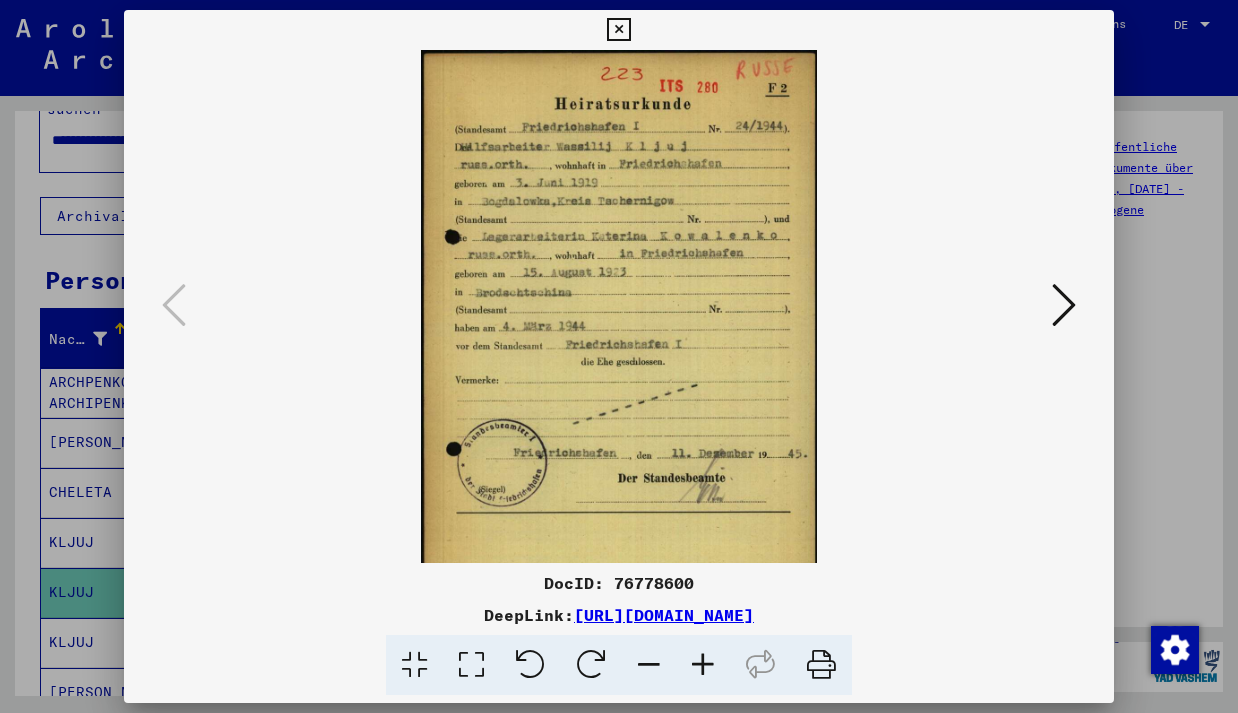click at bounding box center [703, 665] 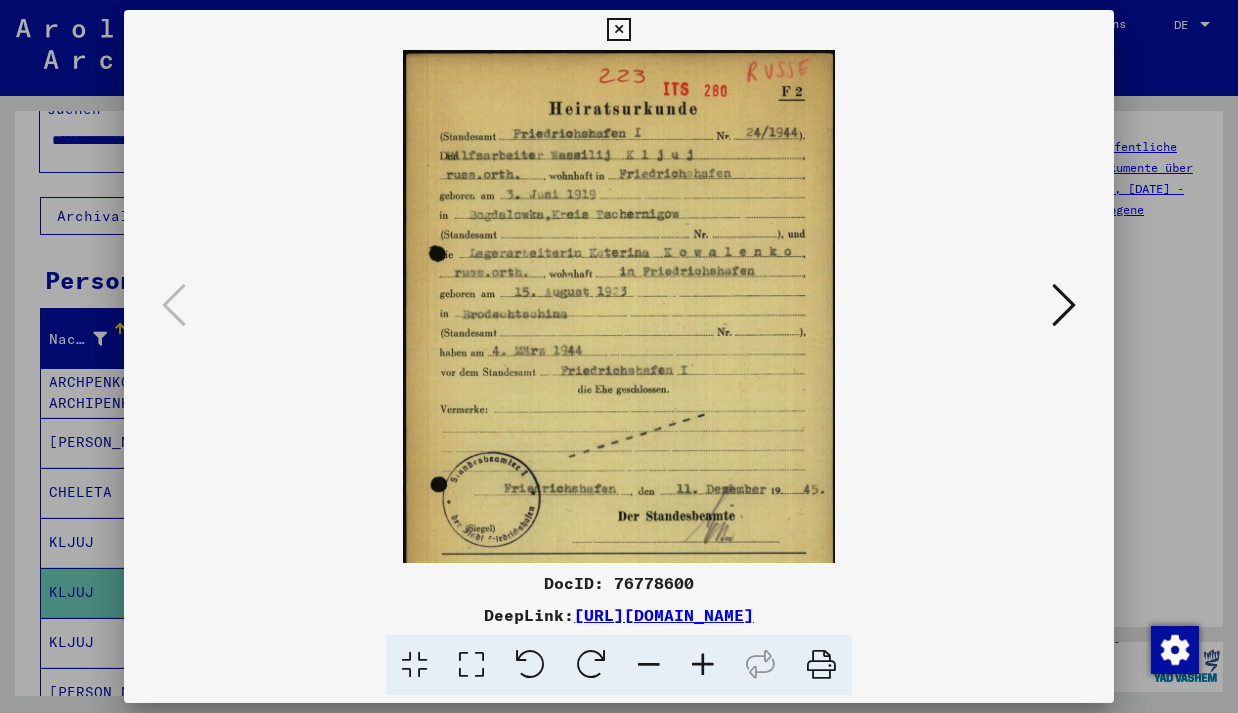 click at bounding box center (703, 665) 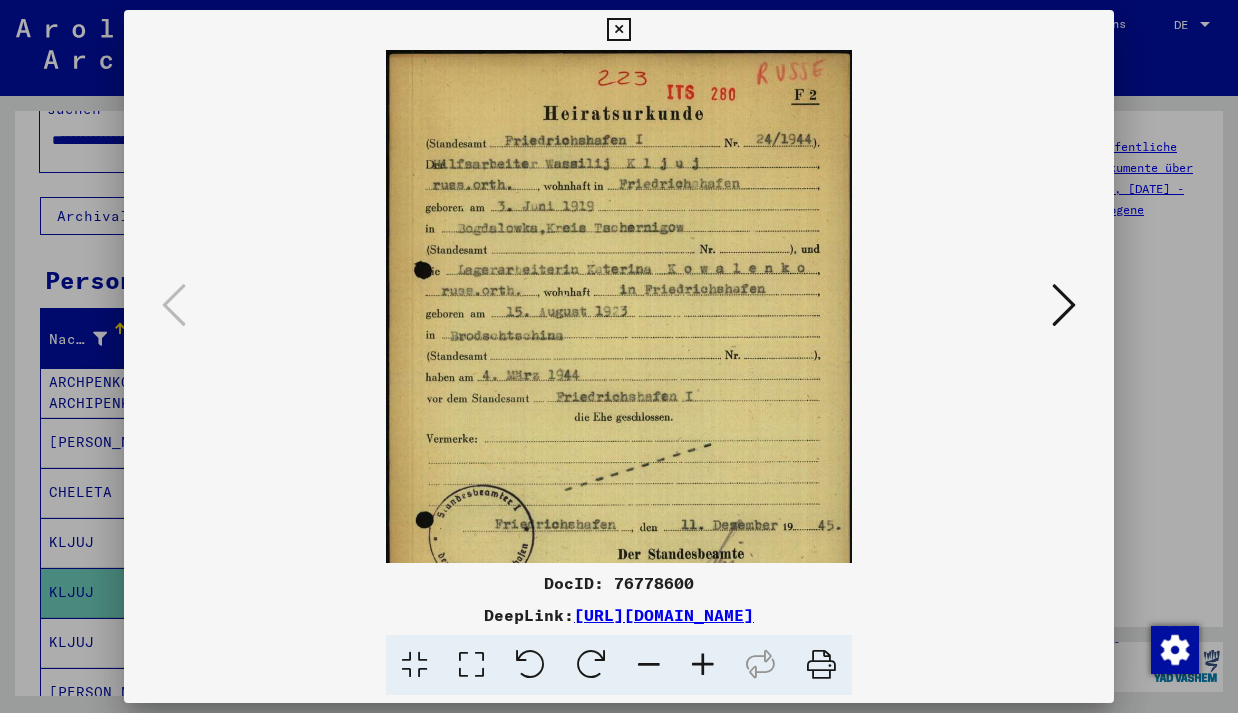 click at bounding box center (703, 665) 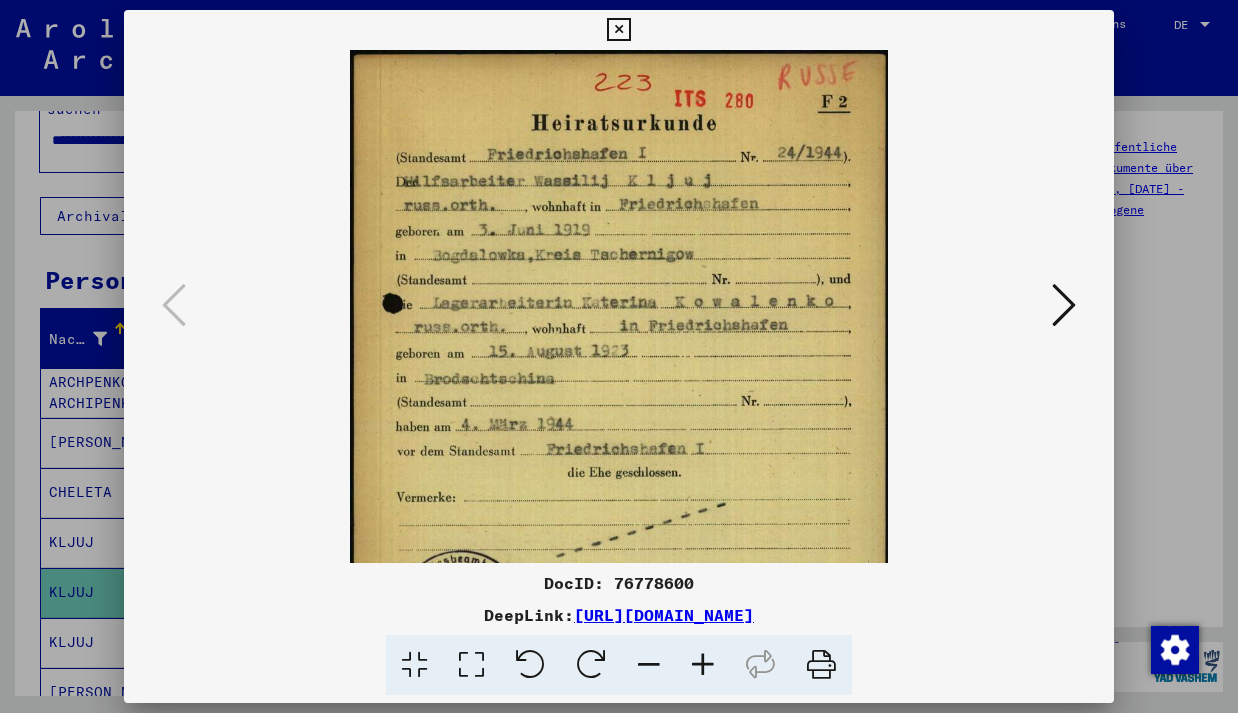 click at bounding box center (703, 665) 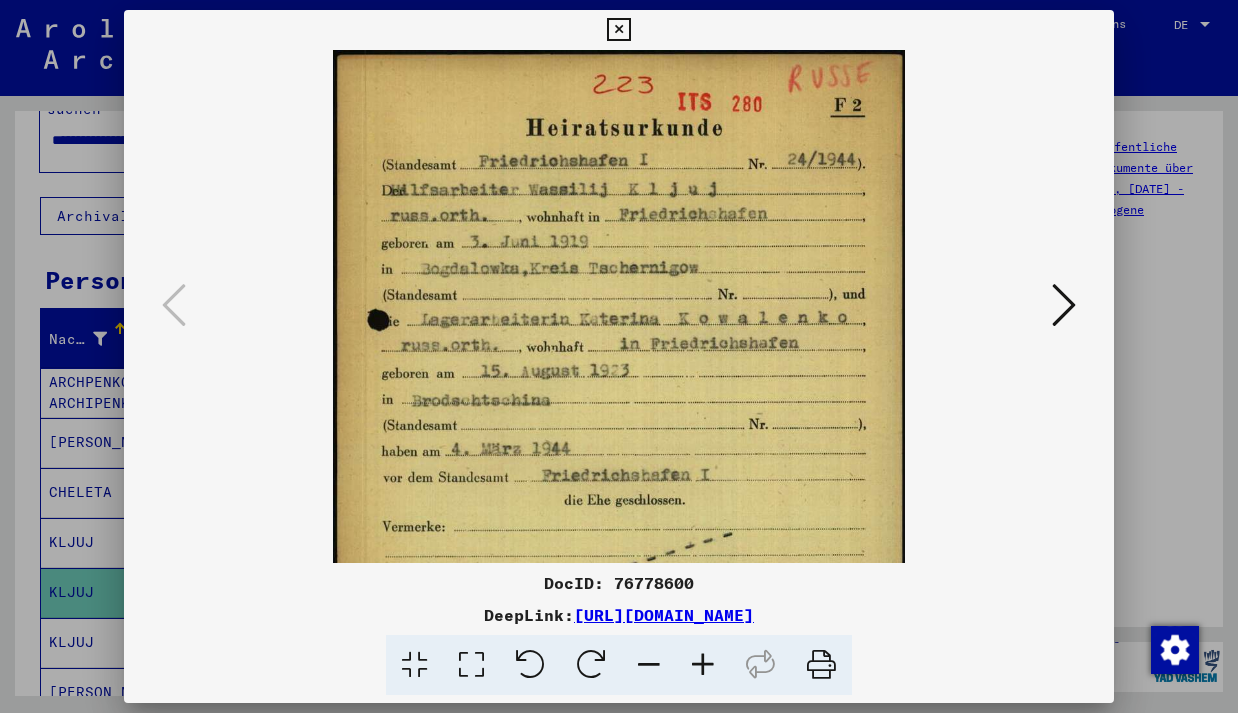 click at bounding box center (703, 665) 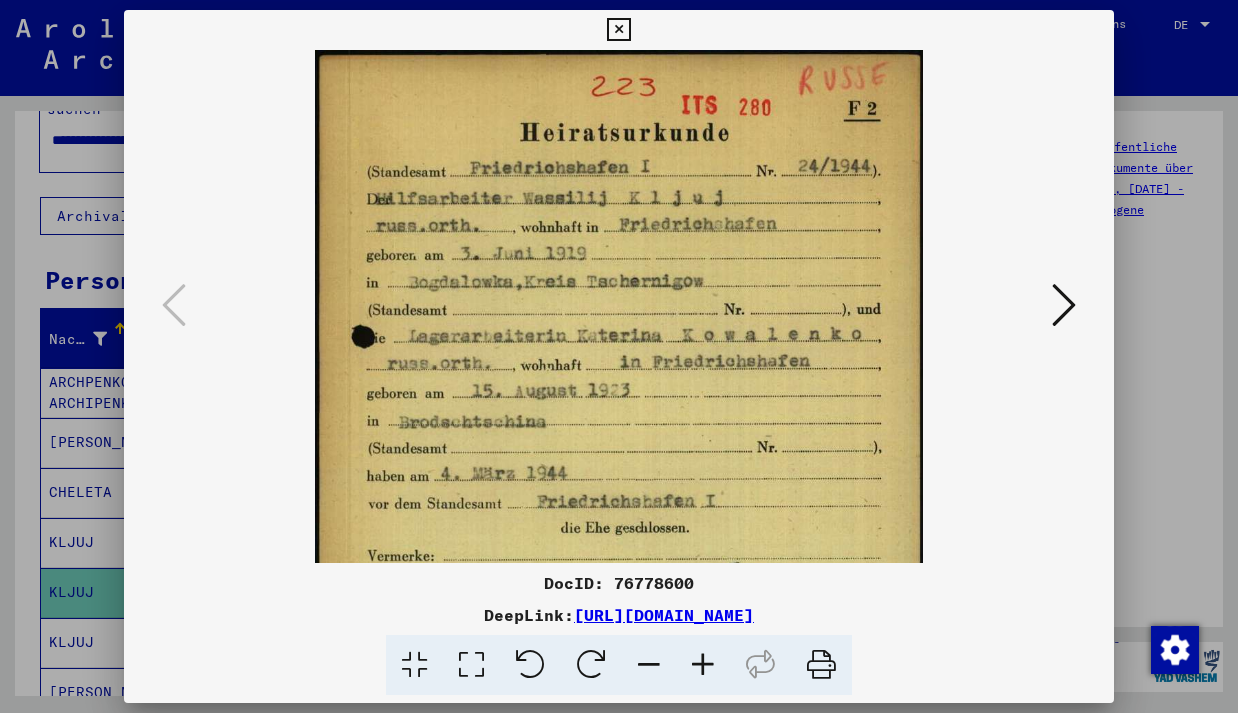 scroll, scrollTop: 0, scrollLeft: 0, axis: both 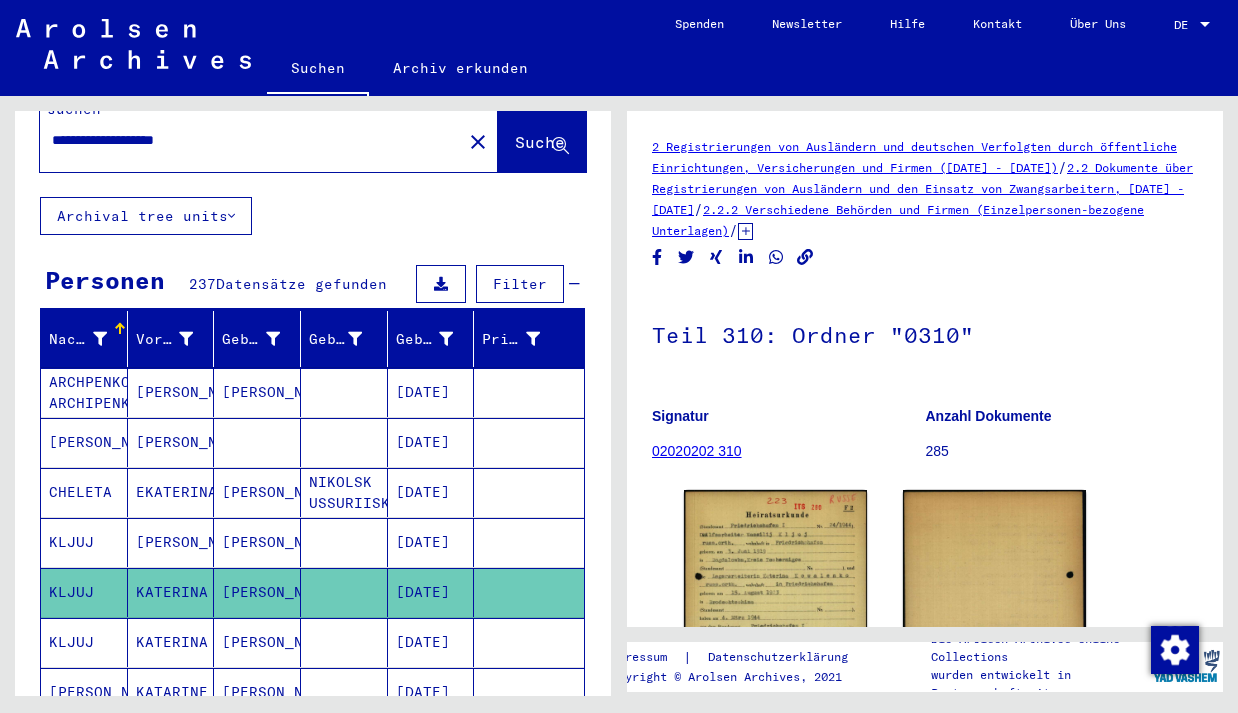 click on "**********" at bounding box center [251, 140] 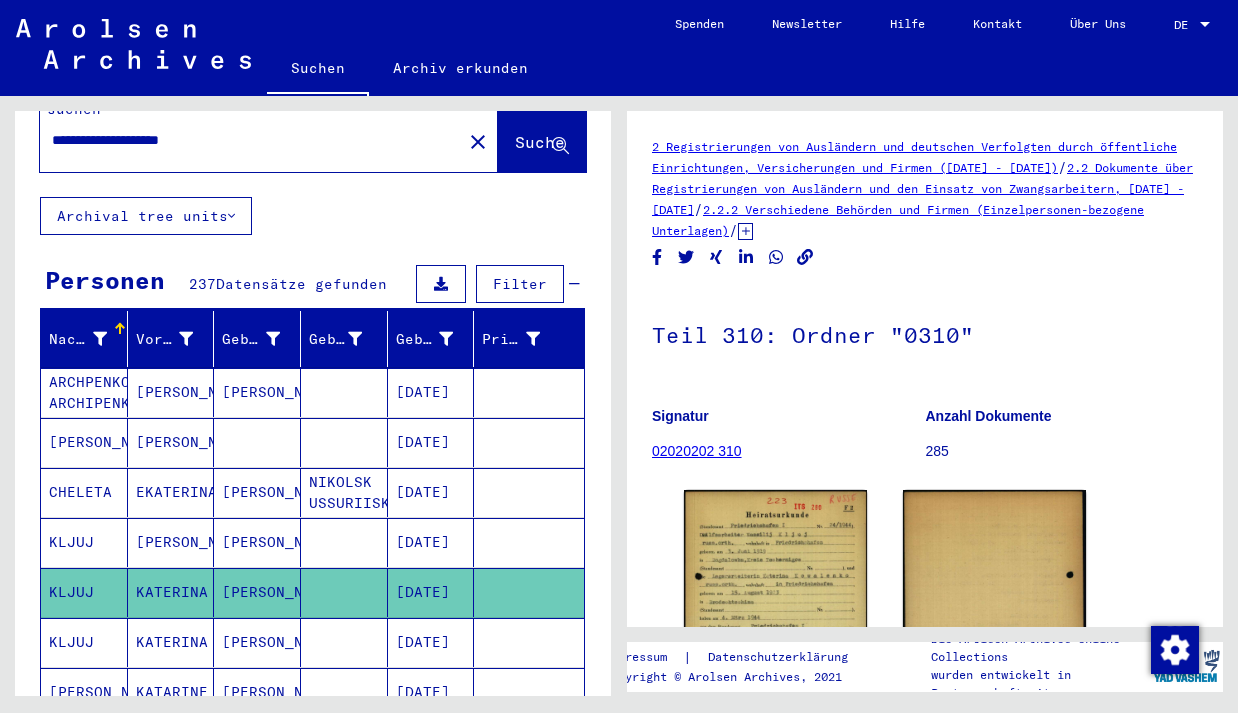 scroll, scrollTop: 57, scrollLeft: 0, axis: vertical 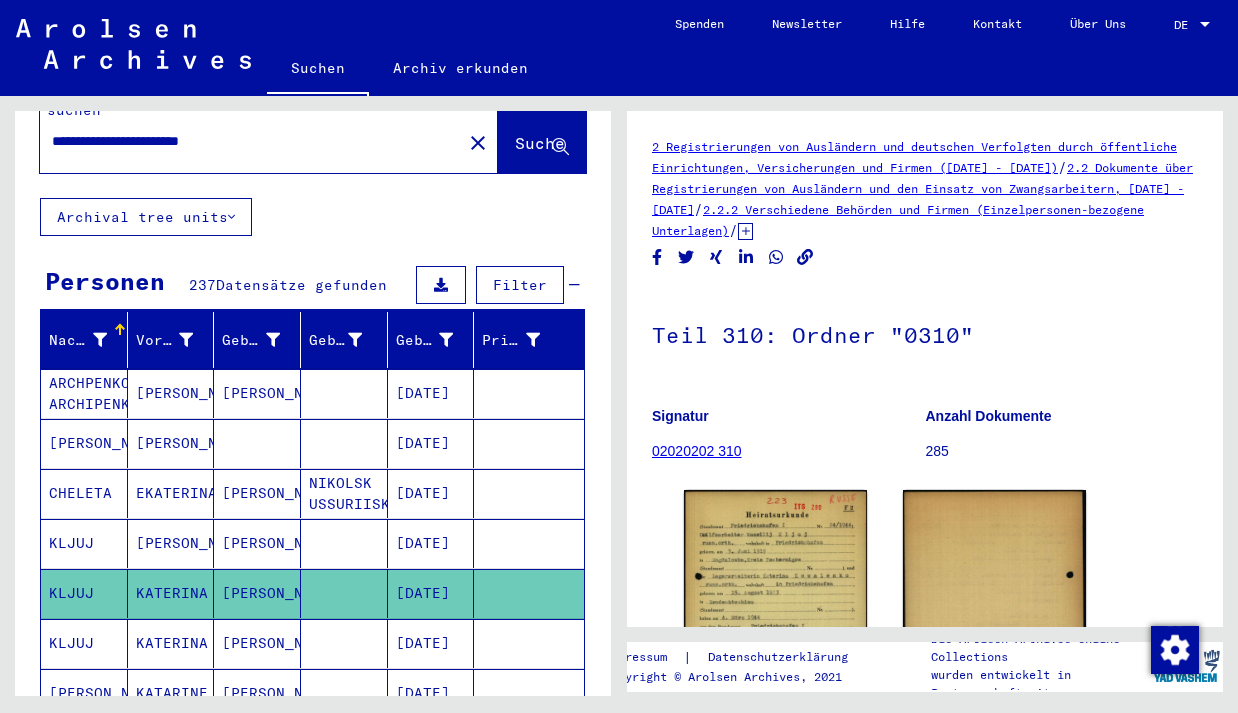 type on "**********" 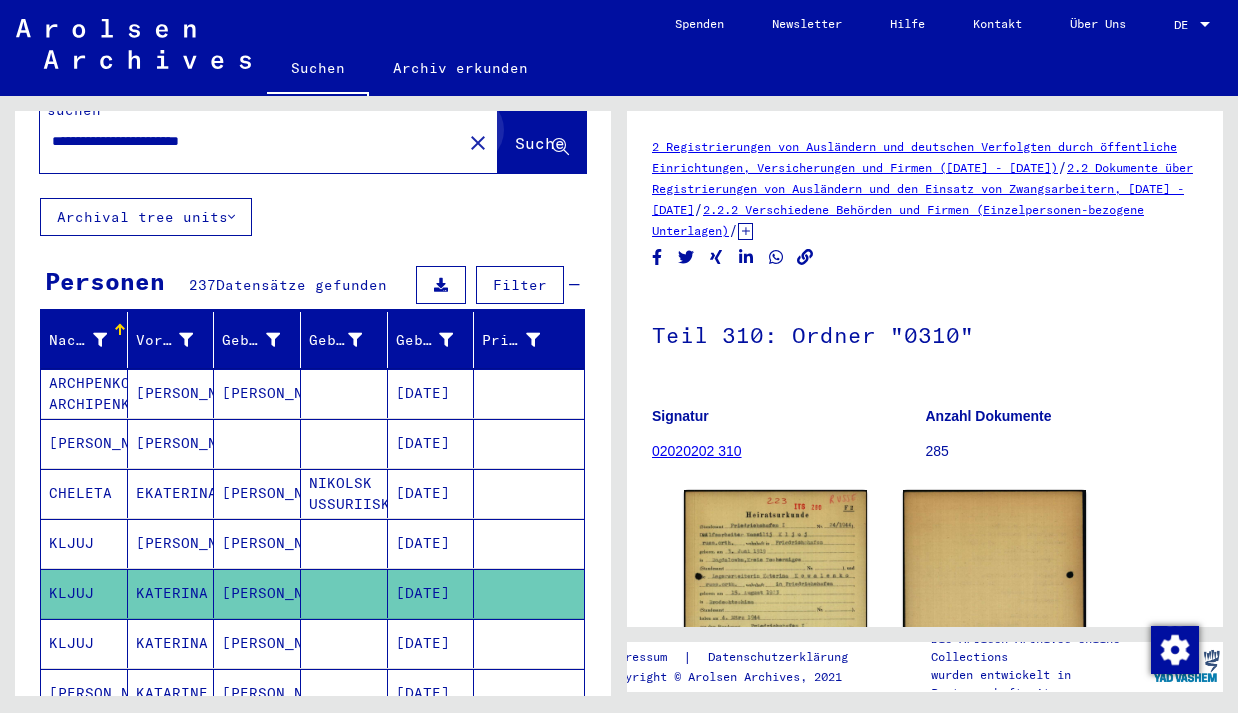 click on "Suche" 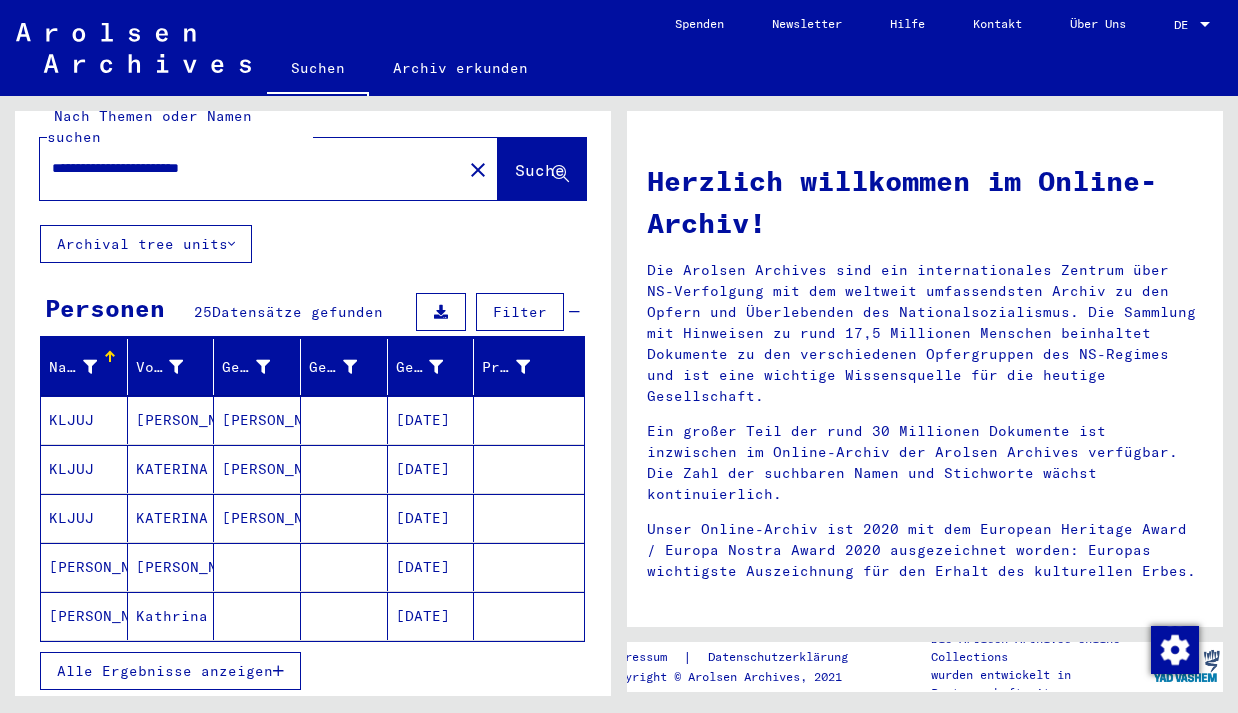 scroll, scrollTop: 31, scrollLeft: 0, axis: vertical 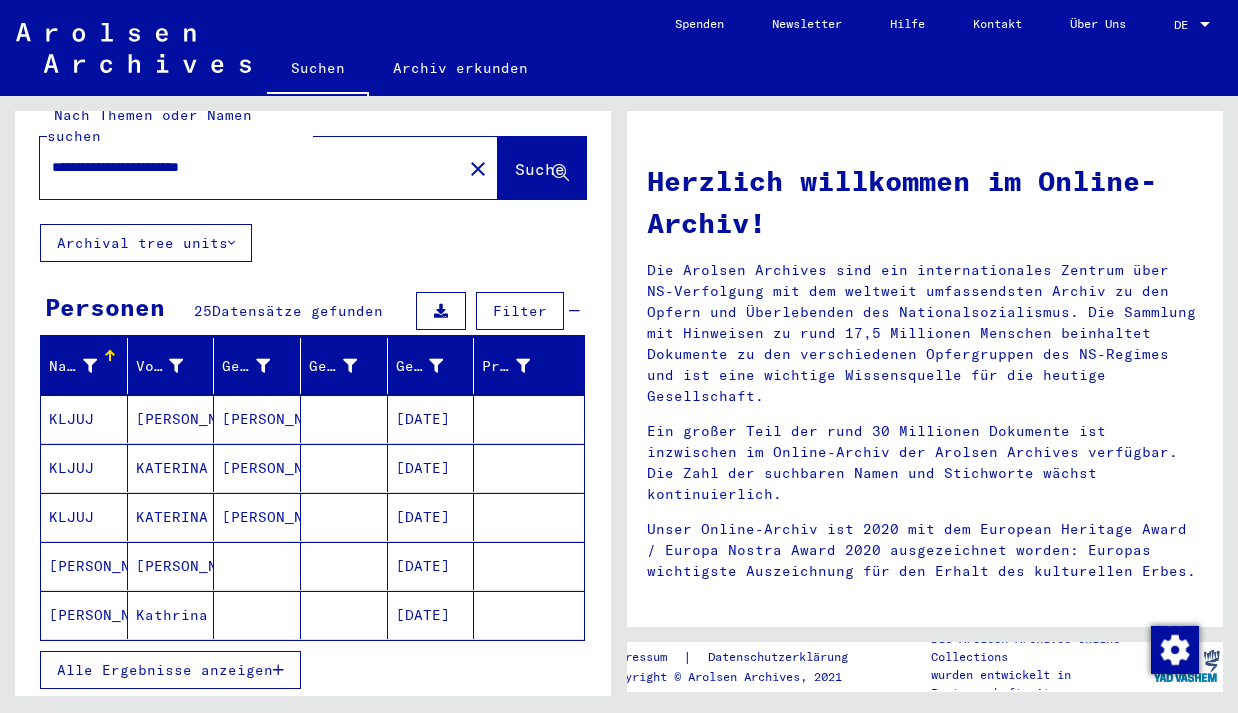 click on "Alle Ergebnisse anzeigen" at bounding box center (165, 670) 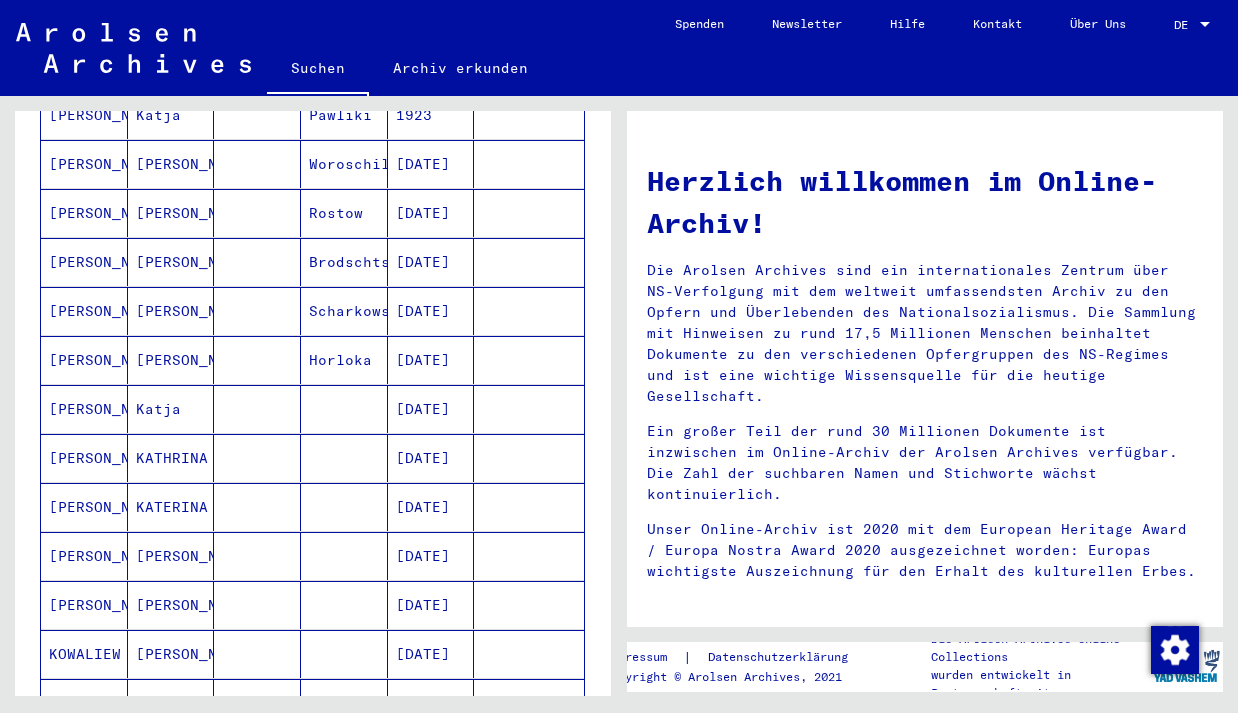 scroll, scrollTop: 881, scrollLeft: 0, axis: vertical 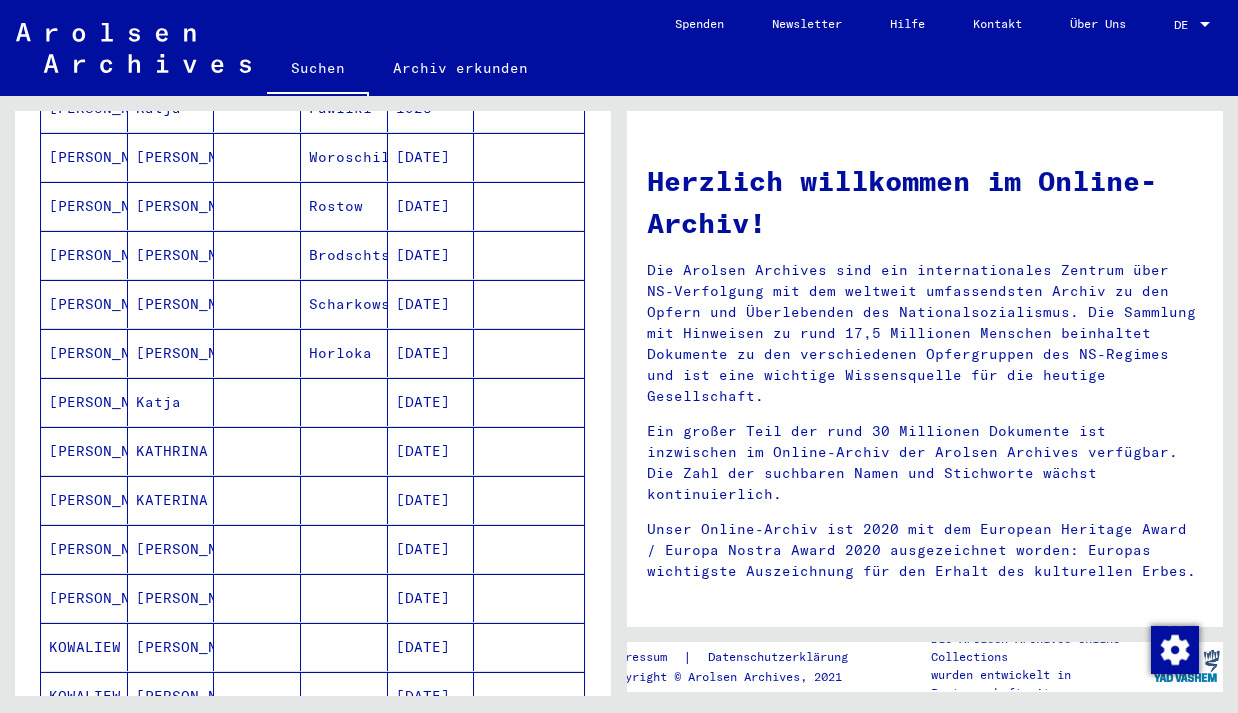 click on "[DATE]" at bounding box center (431, 598) 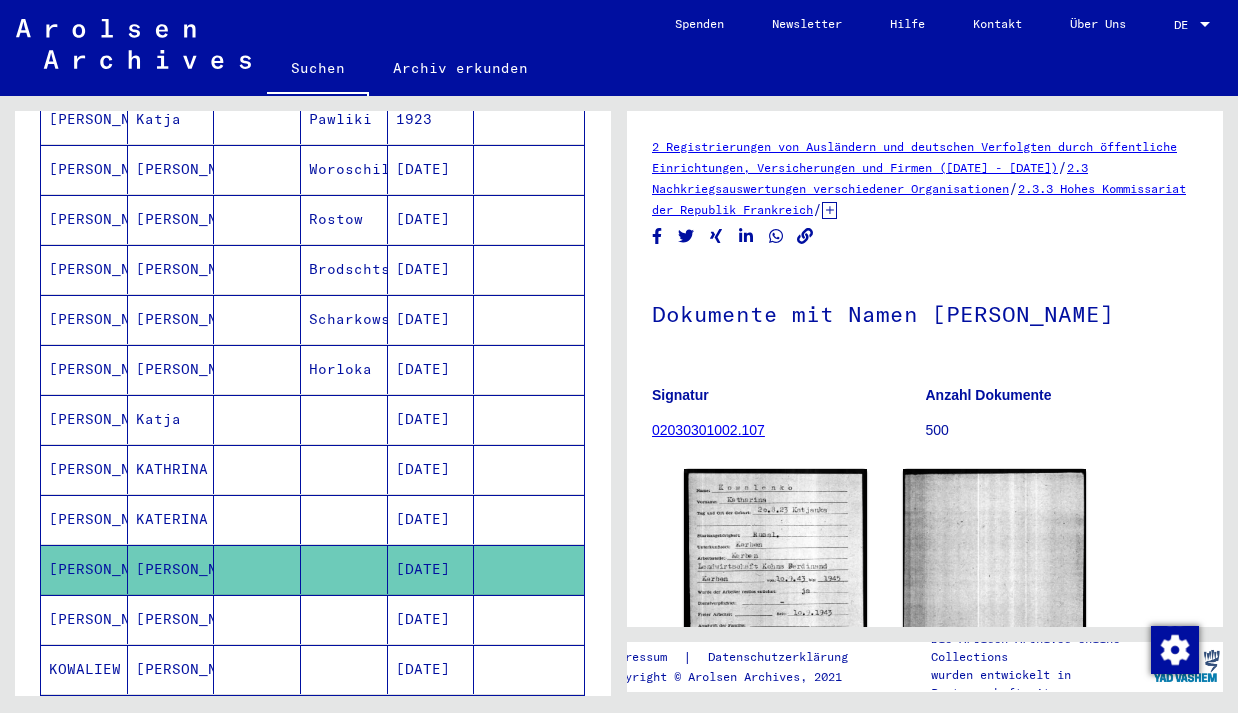 scroll, scrollTop: 0, scrollLeft: 0, axis: both 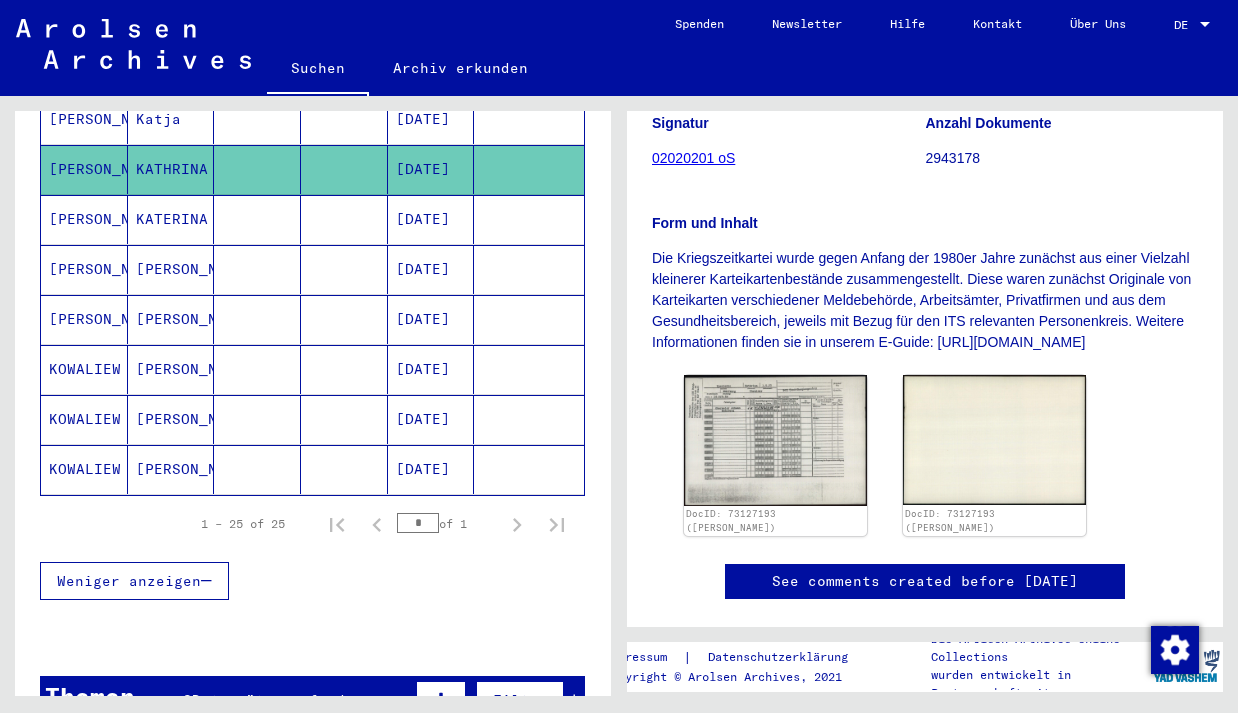 click on "[DATE]" at bounding box center [431, 419] 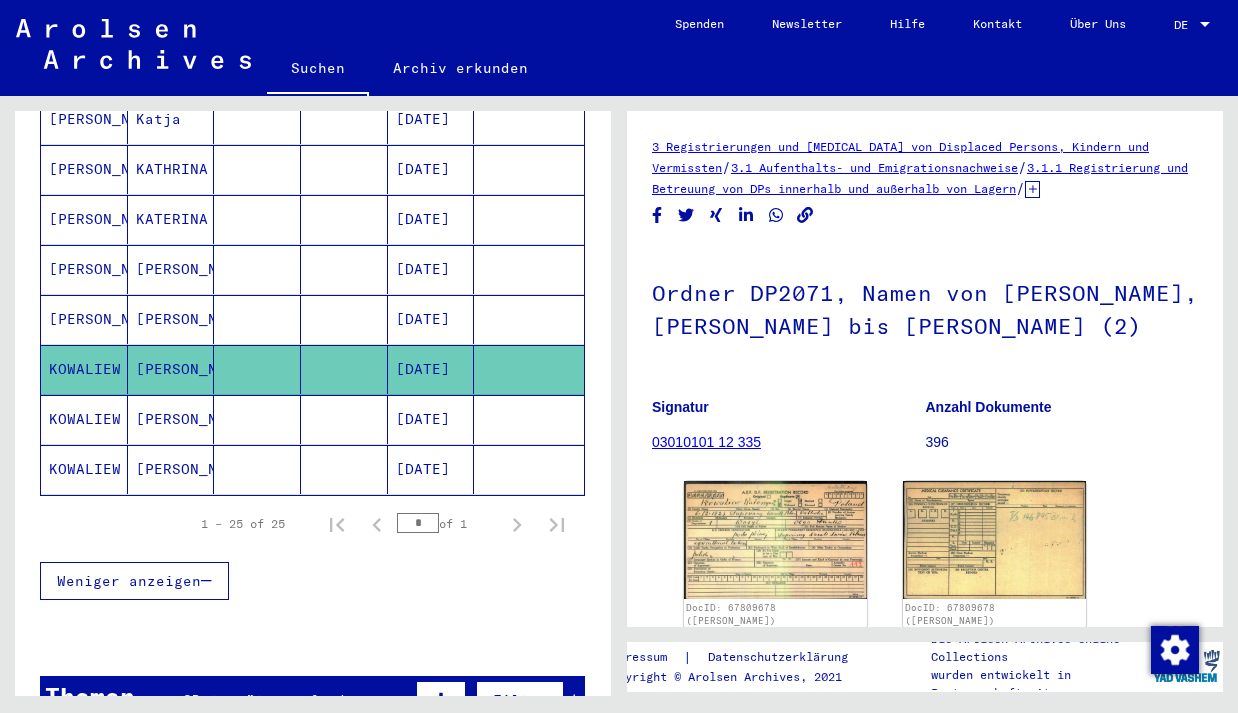 scroll, scrollTop: 0, scrollLeft: 0, axis: both 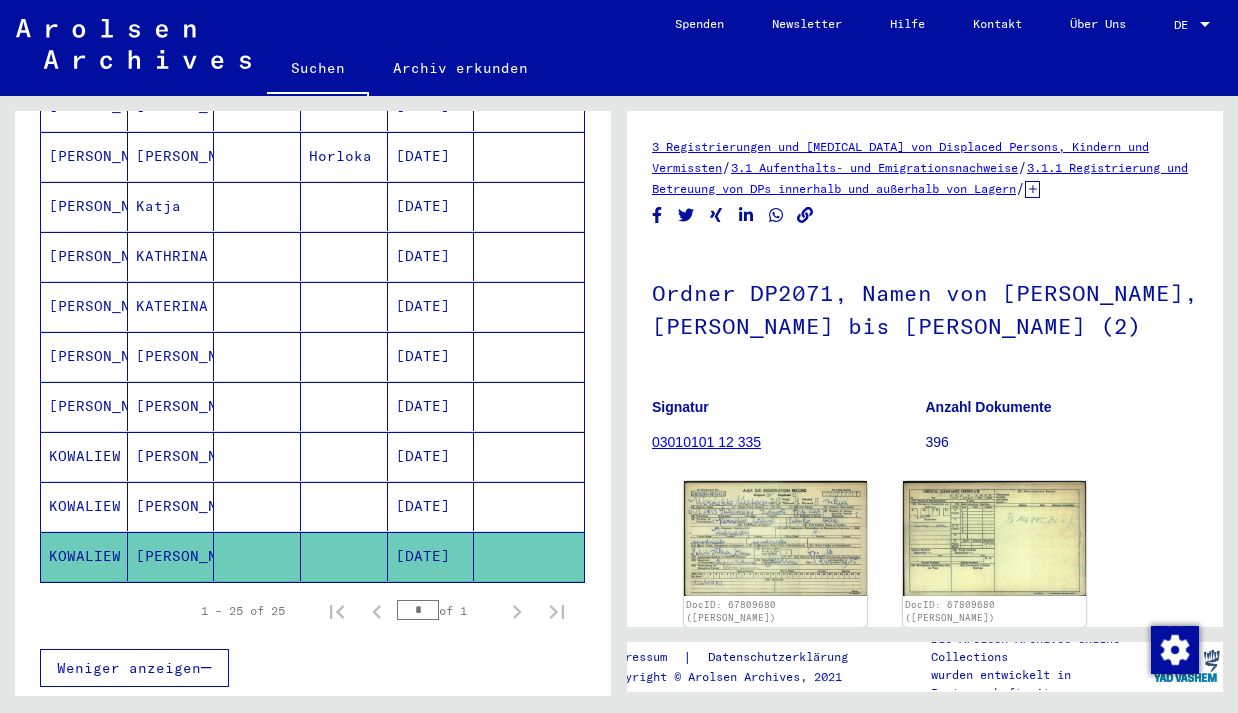 click on "[DATE]" at bounding box center (431, 406) 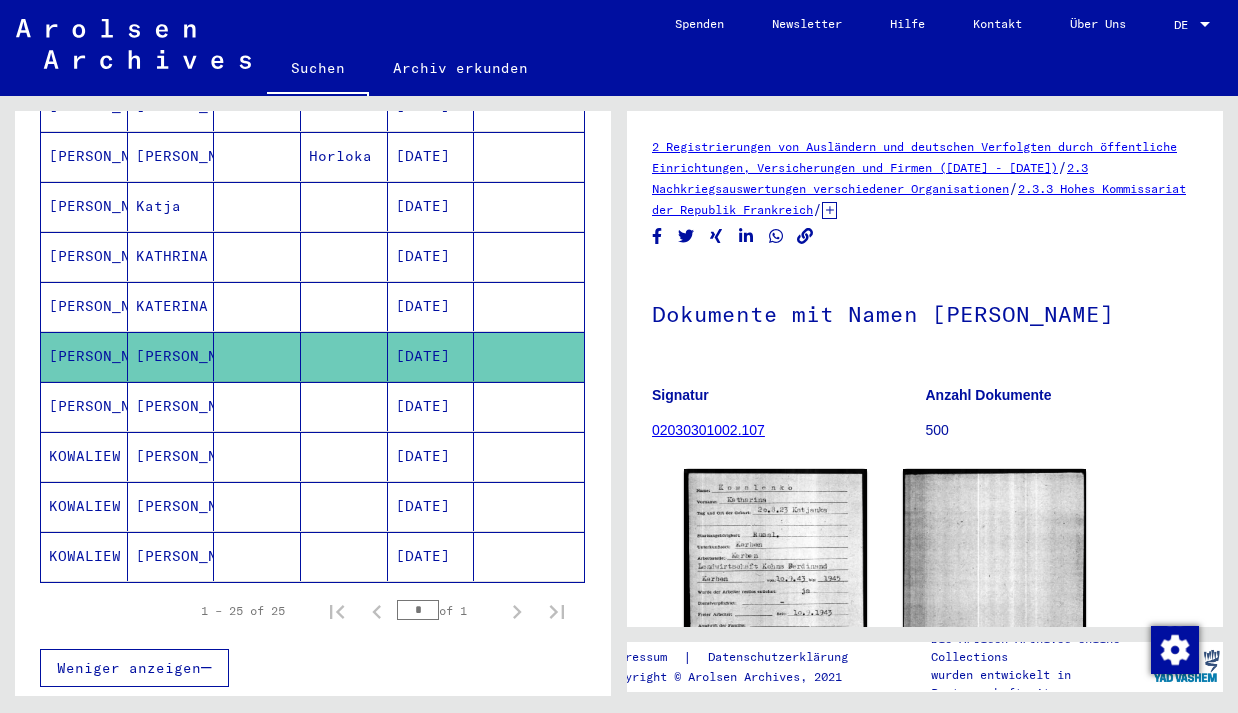 scroll, scrollTop: 0, scrollLeft: 0, axis: both 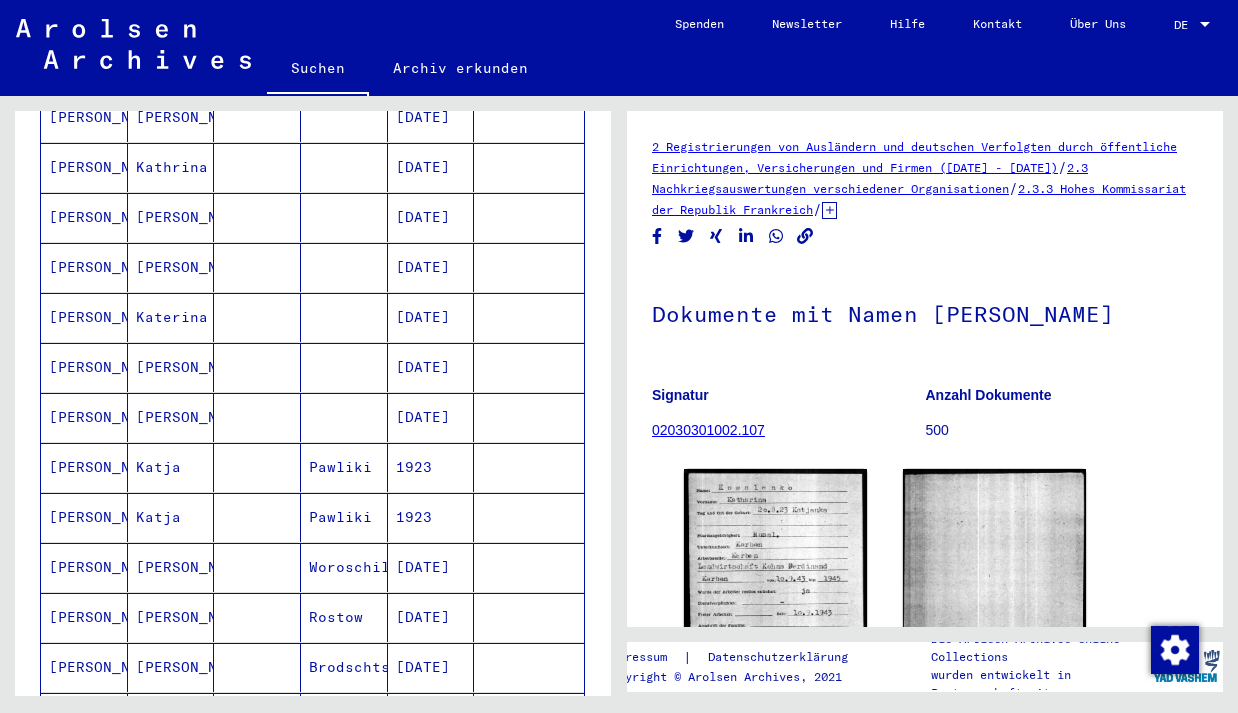 click on "Pawliki" at bounding box center [344, 517] 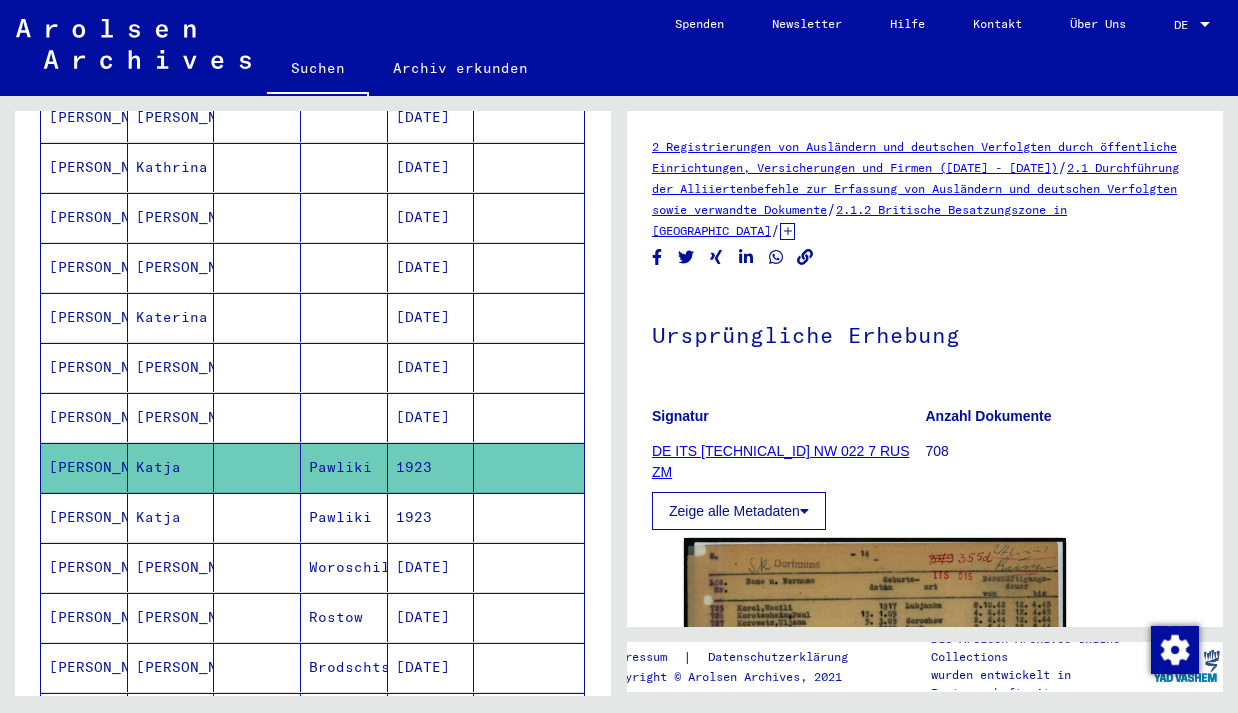 scroll, scrollTop: 0, scrollLeft: 0, axis: both 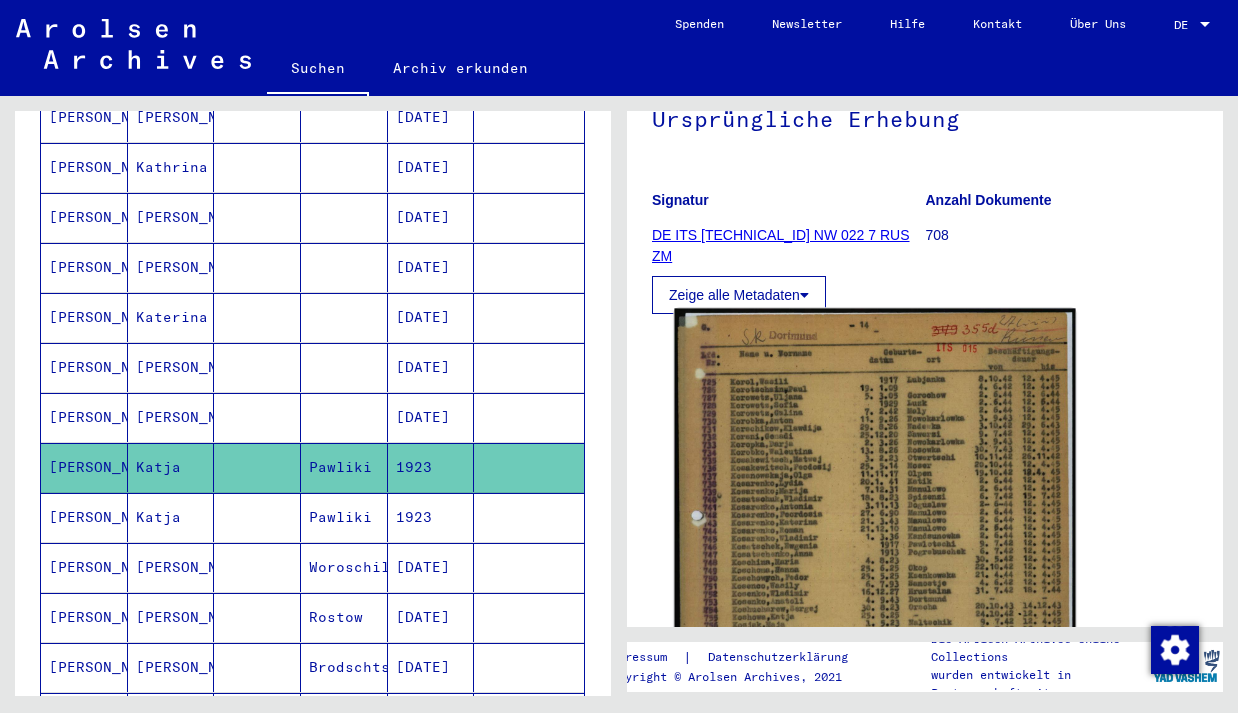 click 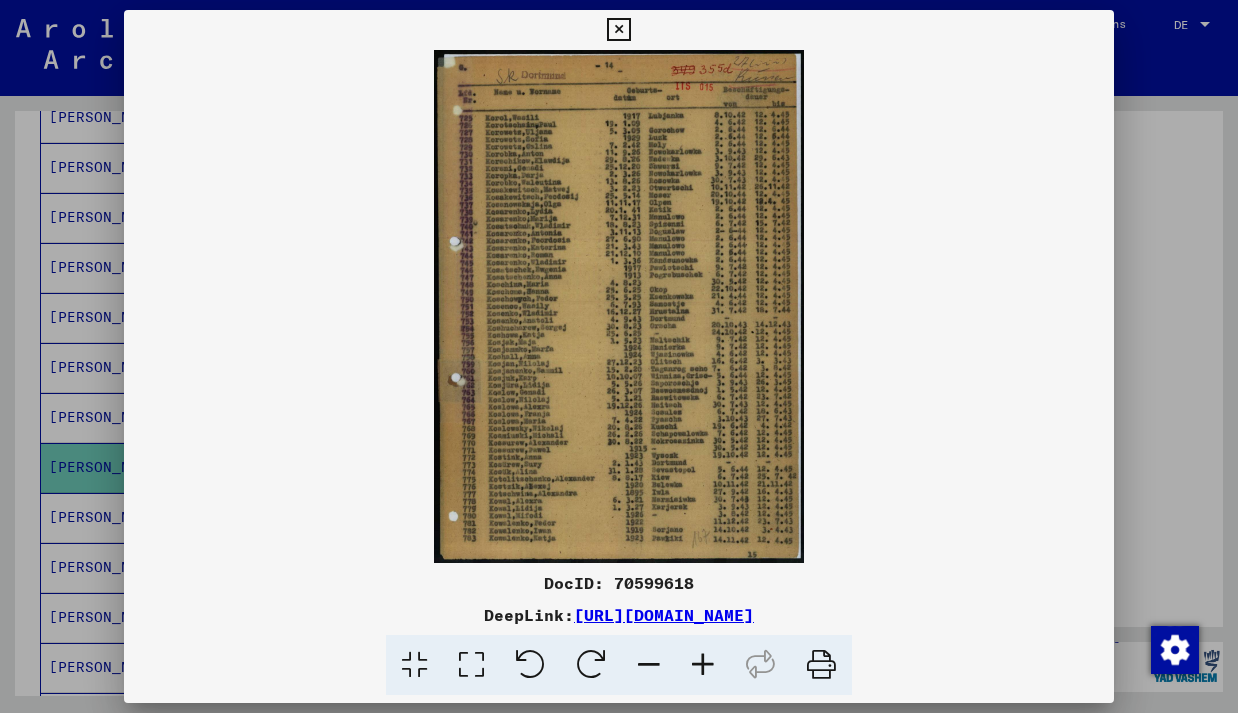 scroll, scrollTop: 0, scrollLeft: 0, axis: both 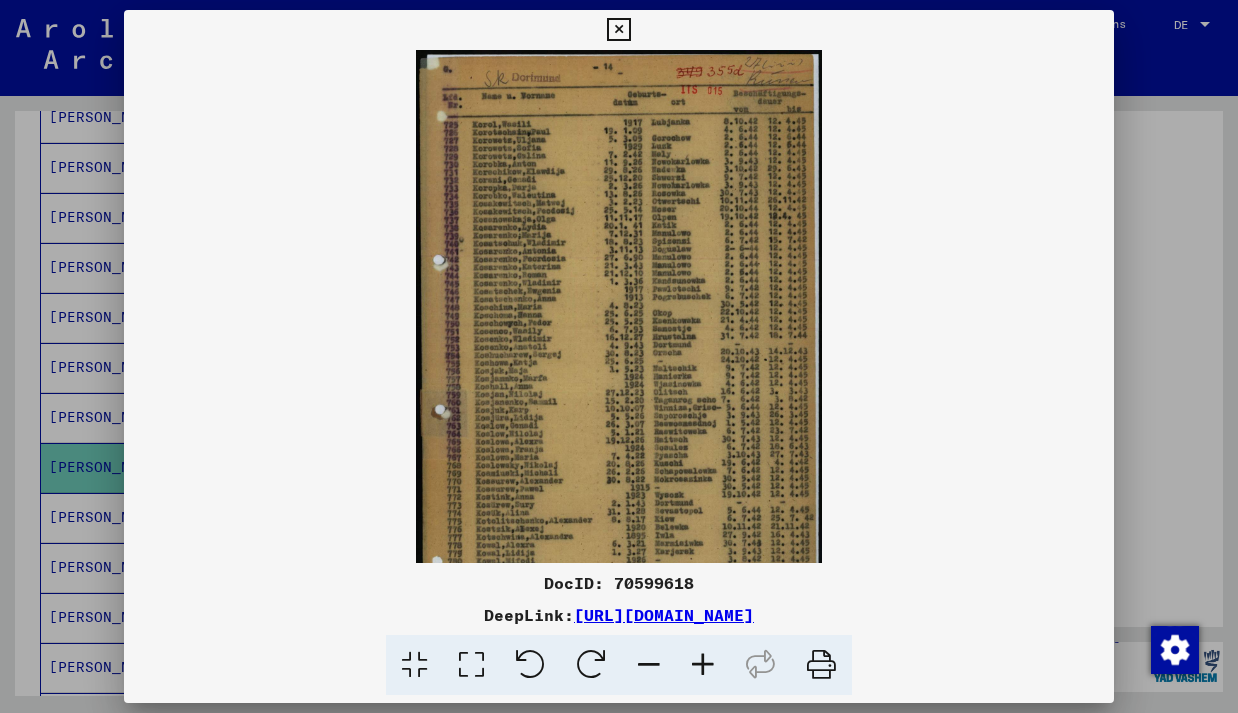 click at bounding box center (703, 665) 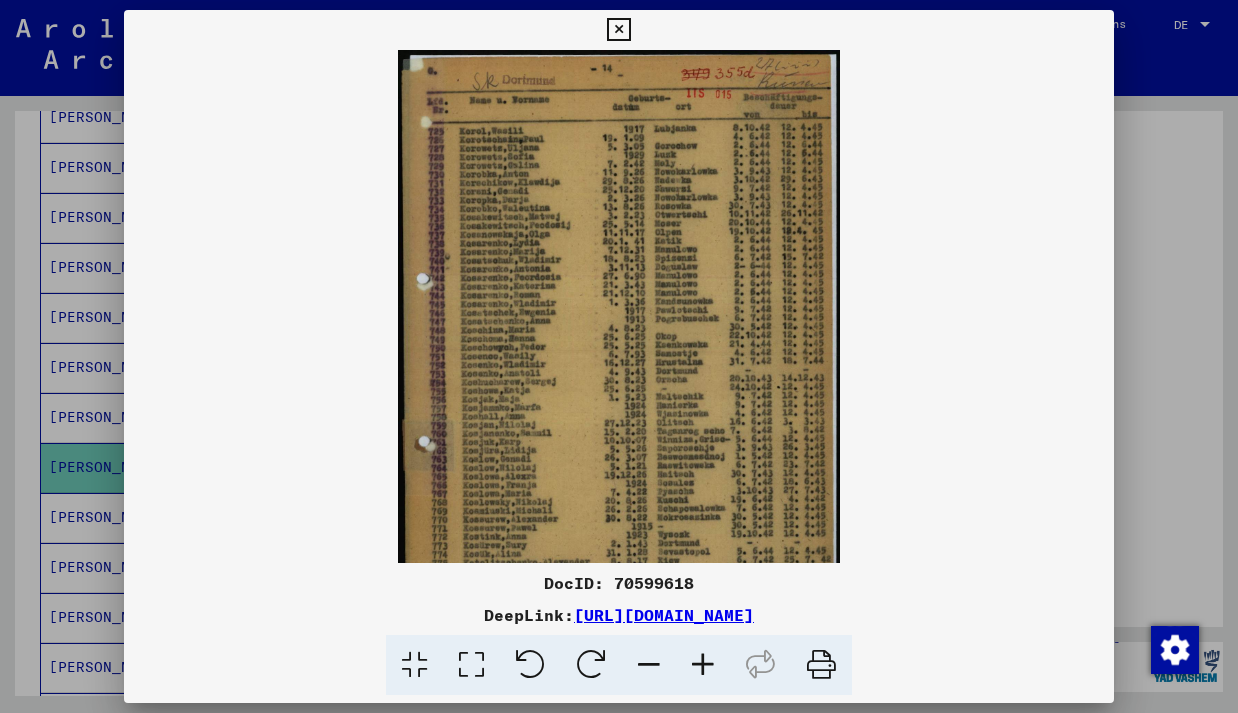 click at bounding box center (703, 665) 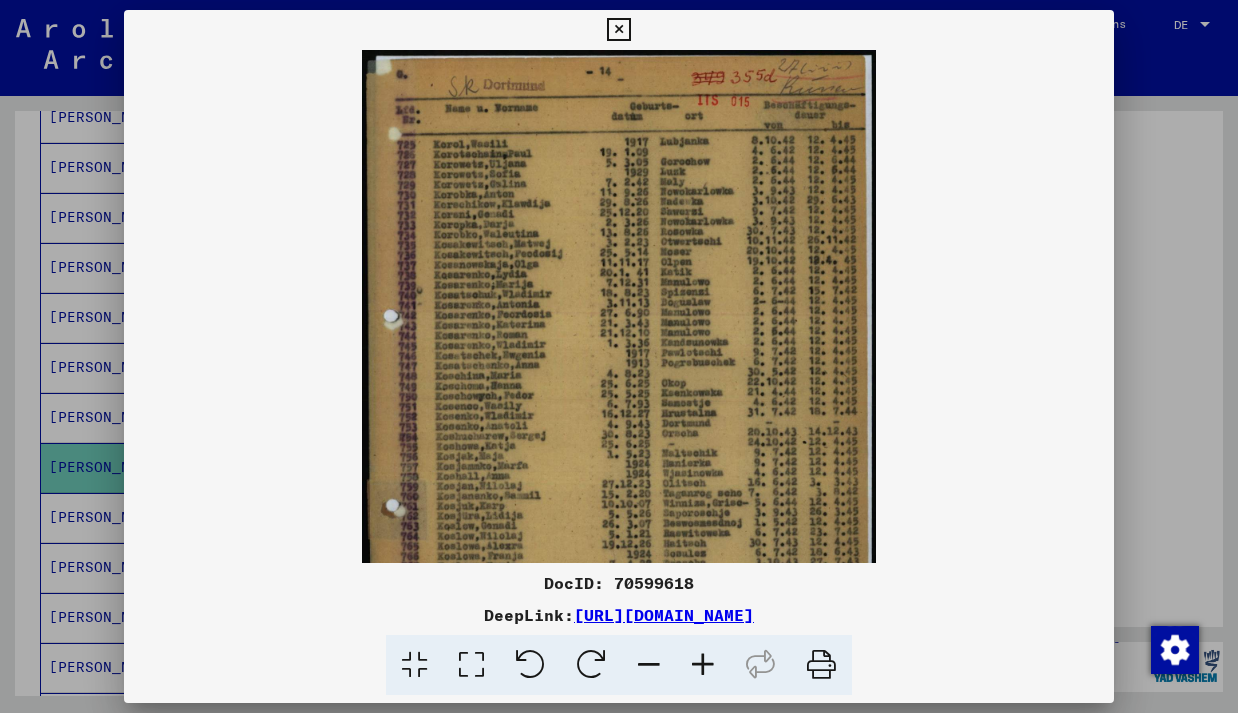 click at bounding box center (703, 665) 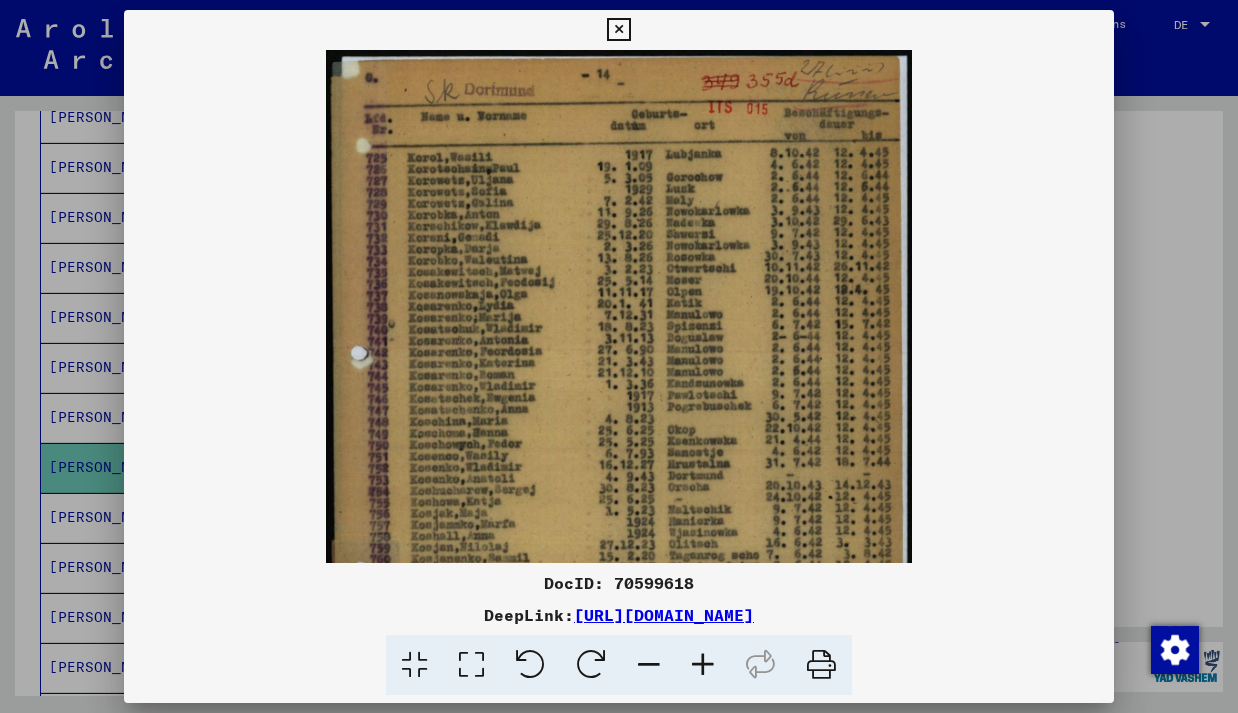 click at bounding box center [703, 665] 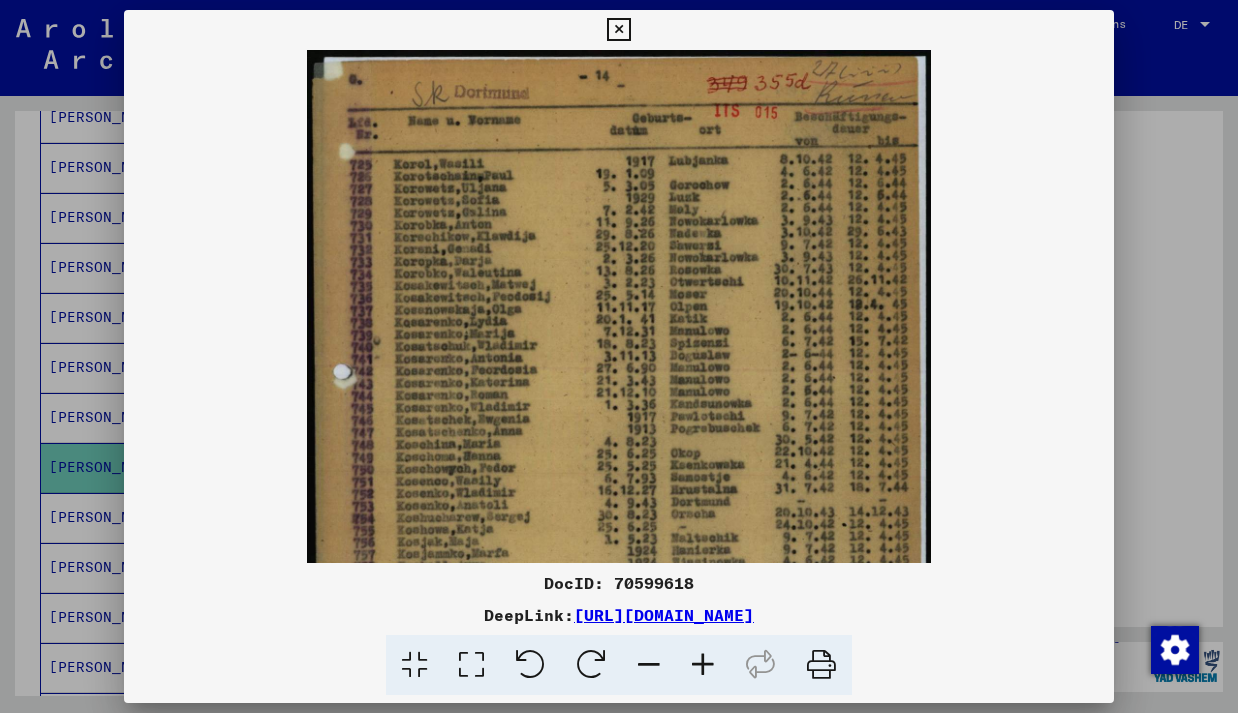 click at bounding box center [618, 30] 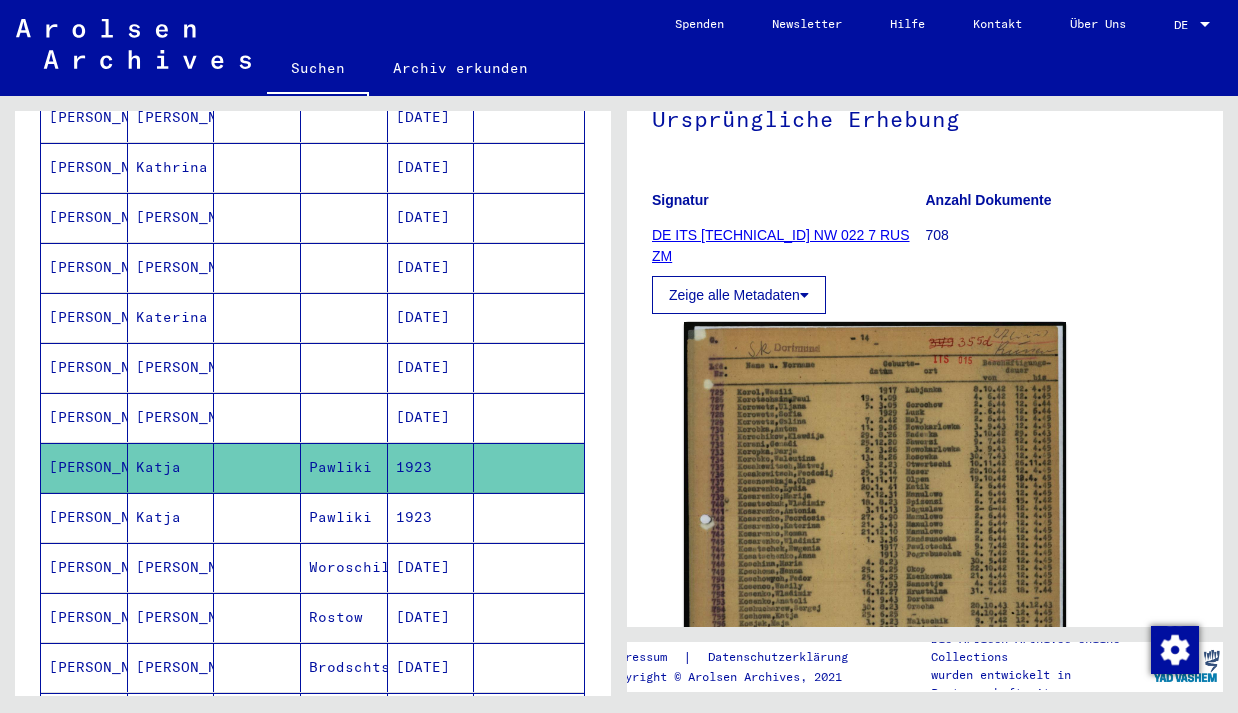 click at bounding box center (257, 567) 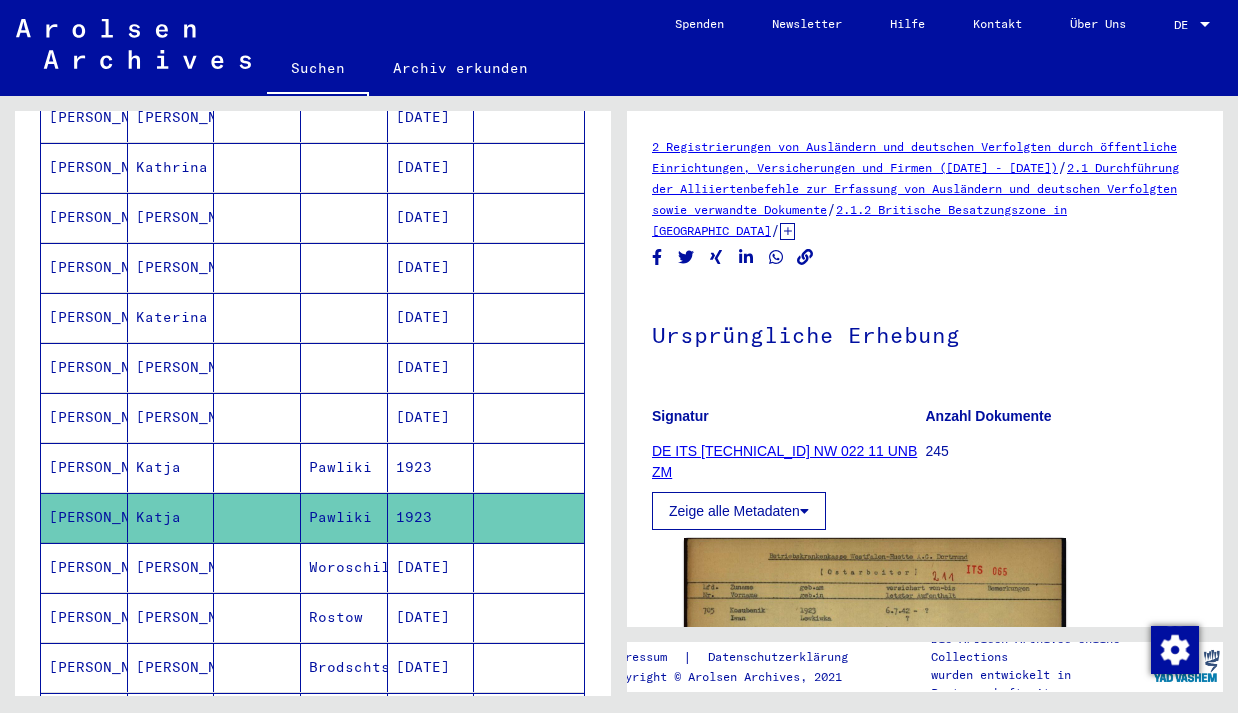 scroll, scrollTop: 0, scrollLeft: 0, axis: both 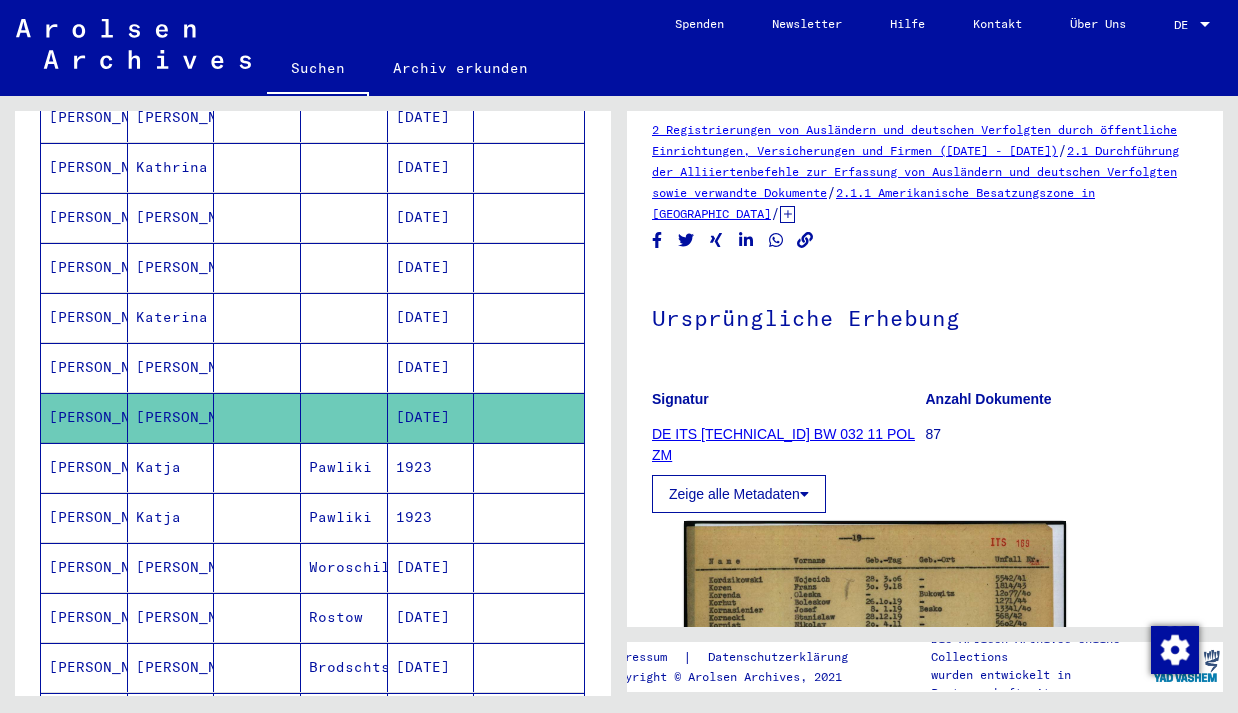 click at bounding box center [344, 317] 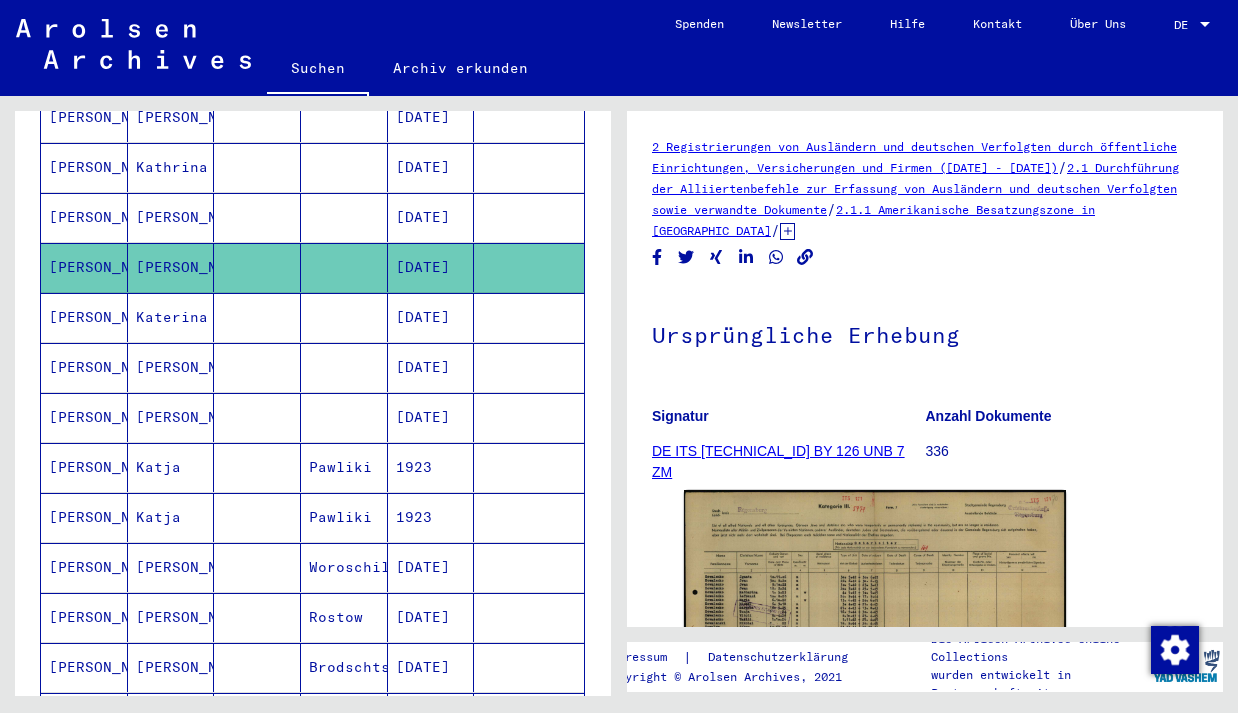 scroll 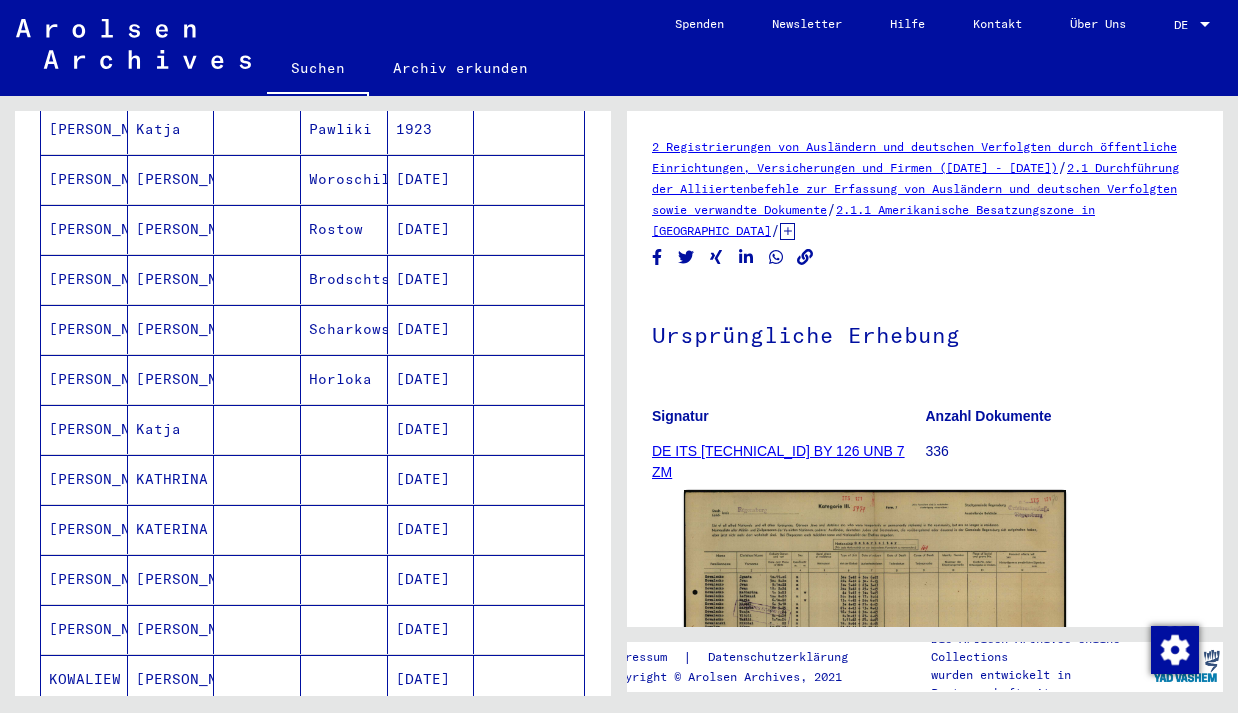 click on "**********" 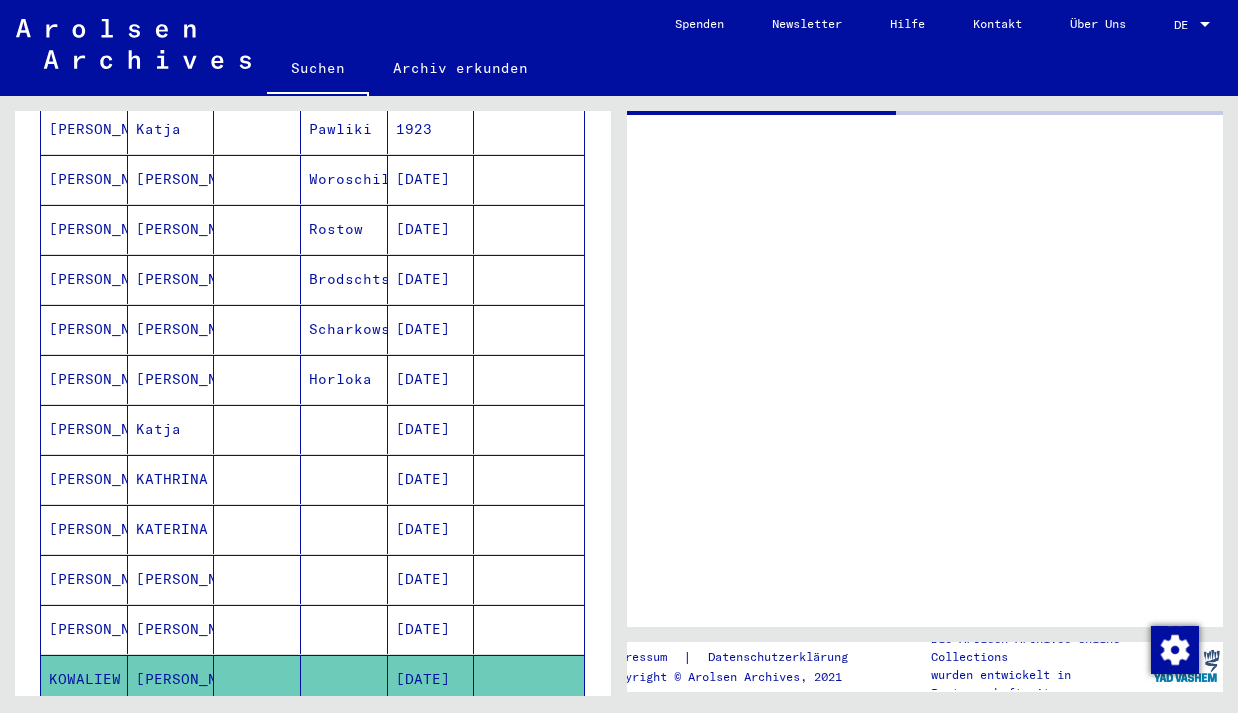click on "[DATE]" 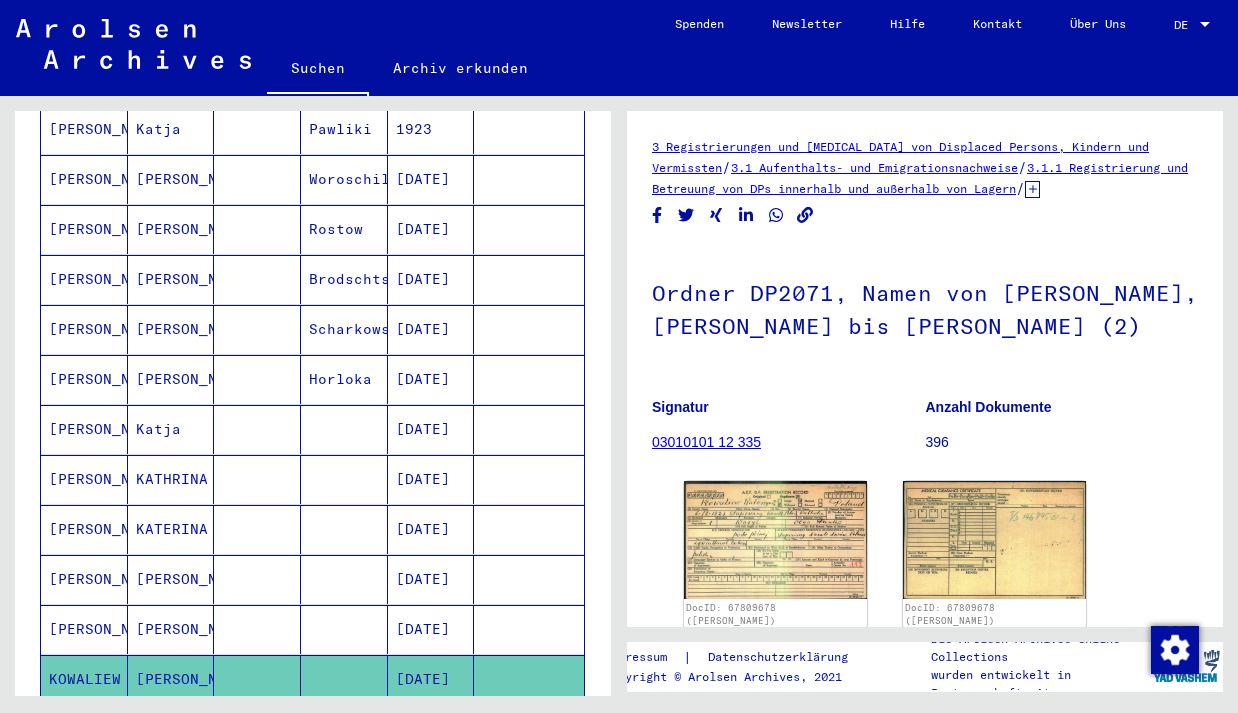 scroll, scrollTop: 0, scrollLeft: 0, axis: both 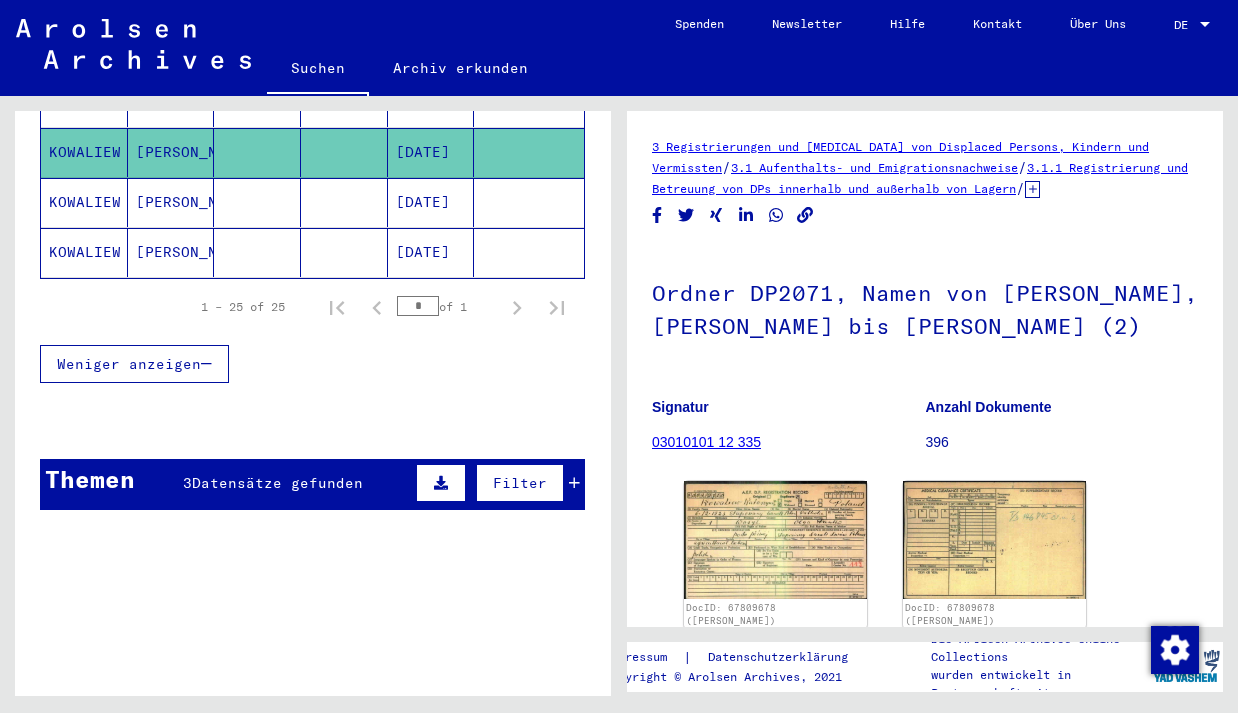 drag, startPoint x: 404, startPoint y: 658, endPoint x: 409, endPoint y: 240, distance: 418.0299 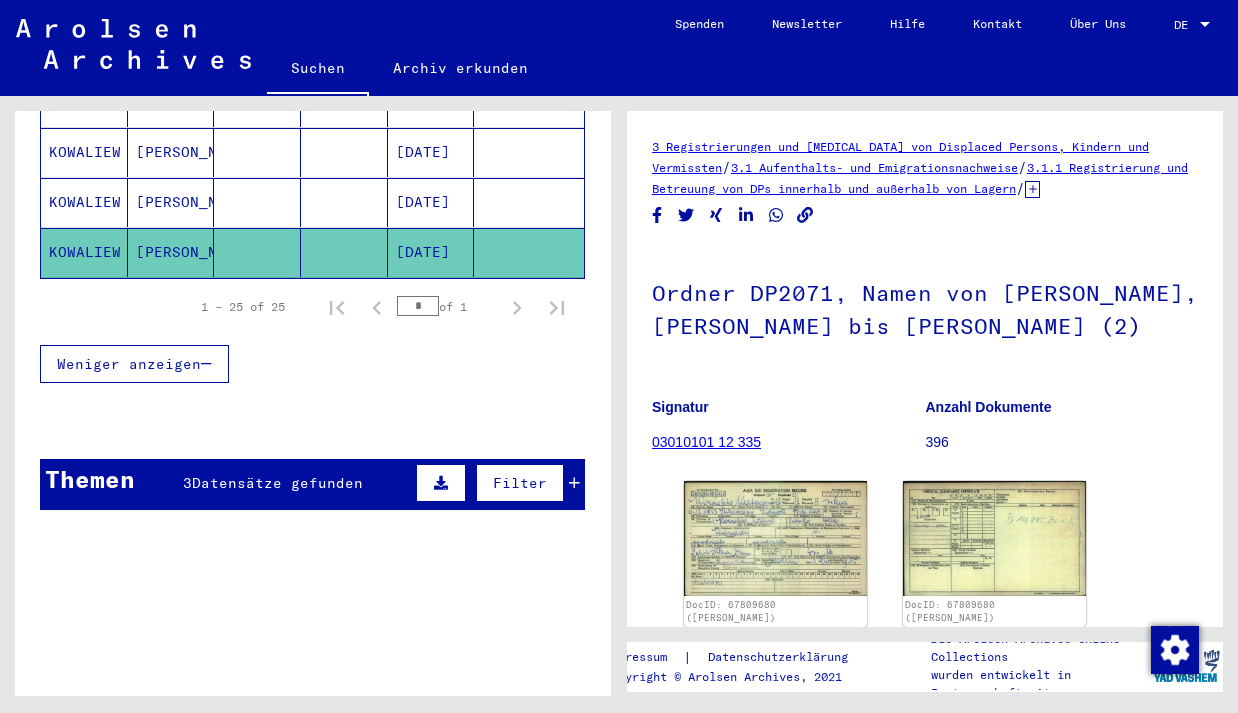 scroll, scrollTop: 0, scrollLeft: 0, axis: both 